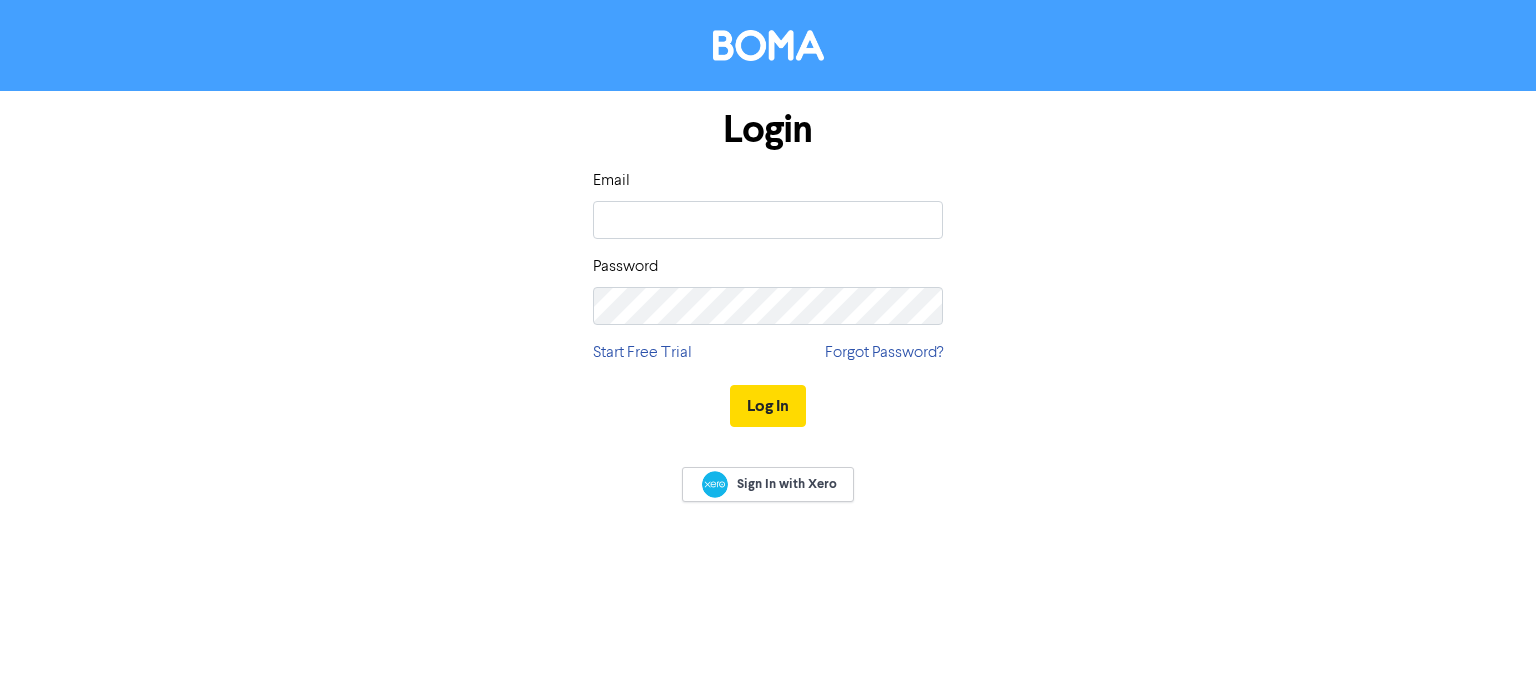 type on "[EMAIL]" 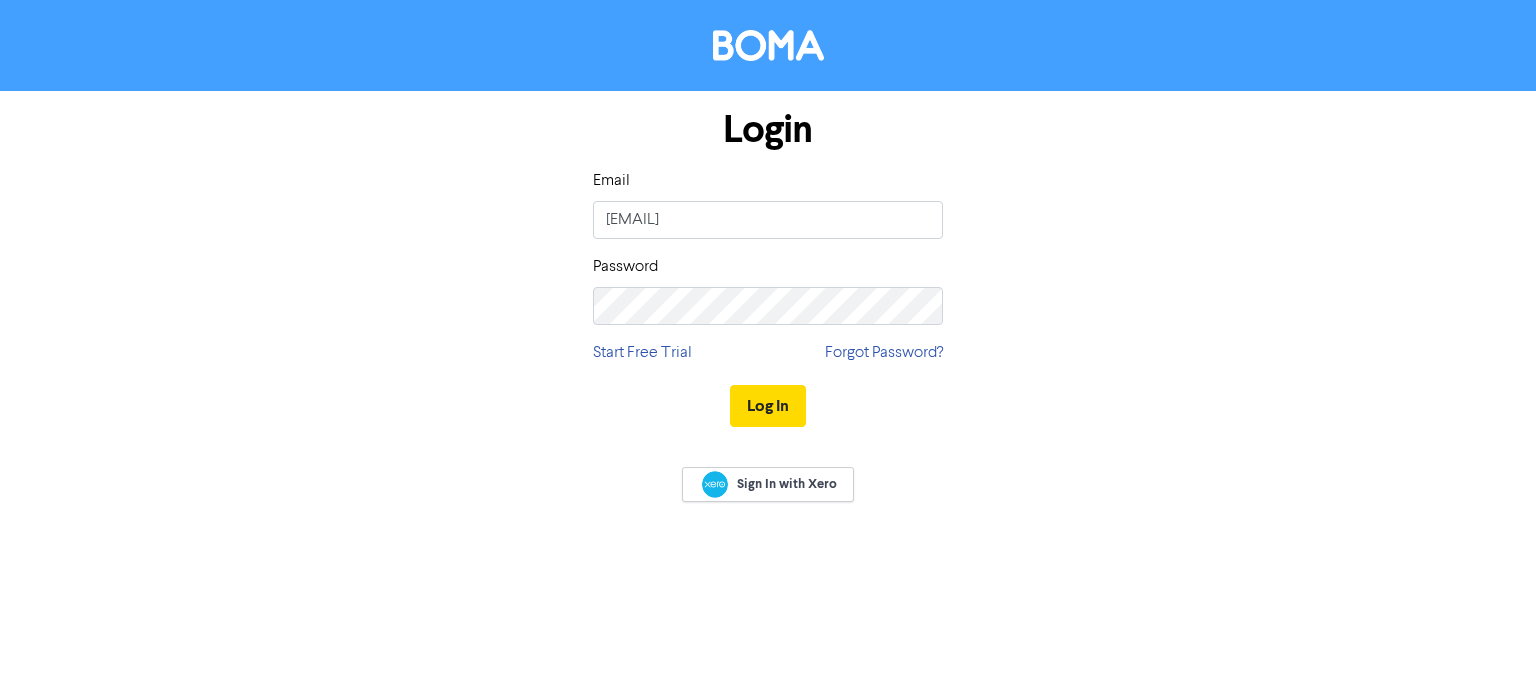 scroll, scrollTop: 0, scrollLeft: 0, axis: both 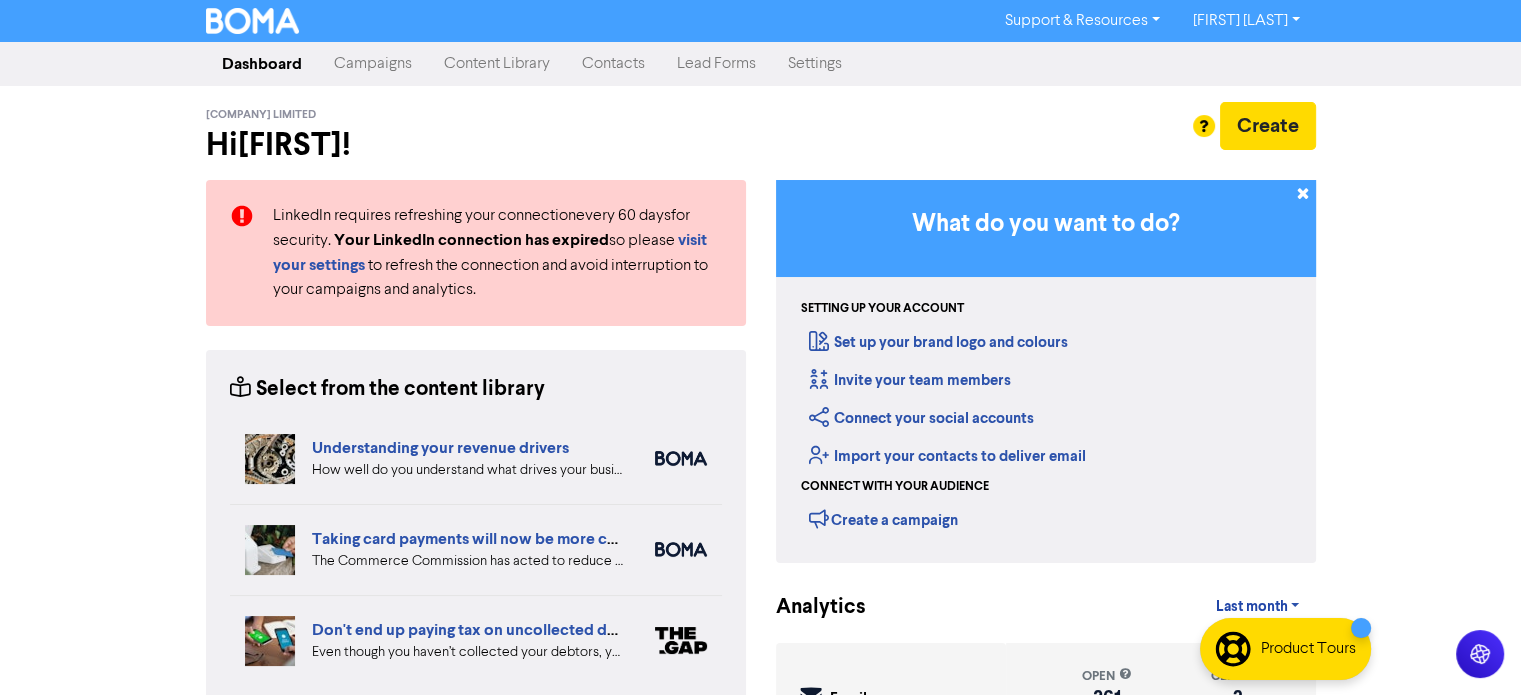click on "Campaigns" at bounding box center (373, 64) 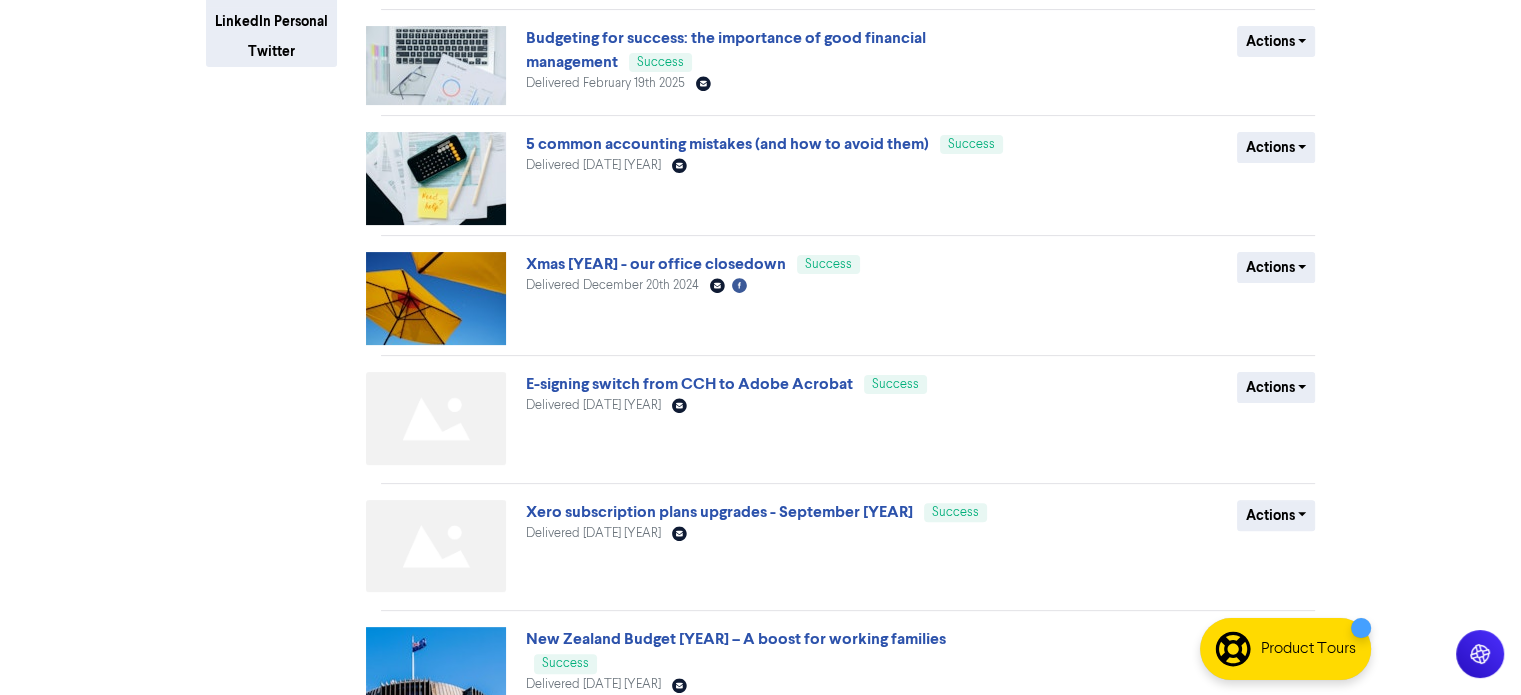 scroll, scrollTop: 600, scrollLeft: 0, axis: vertical 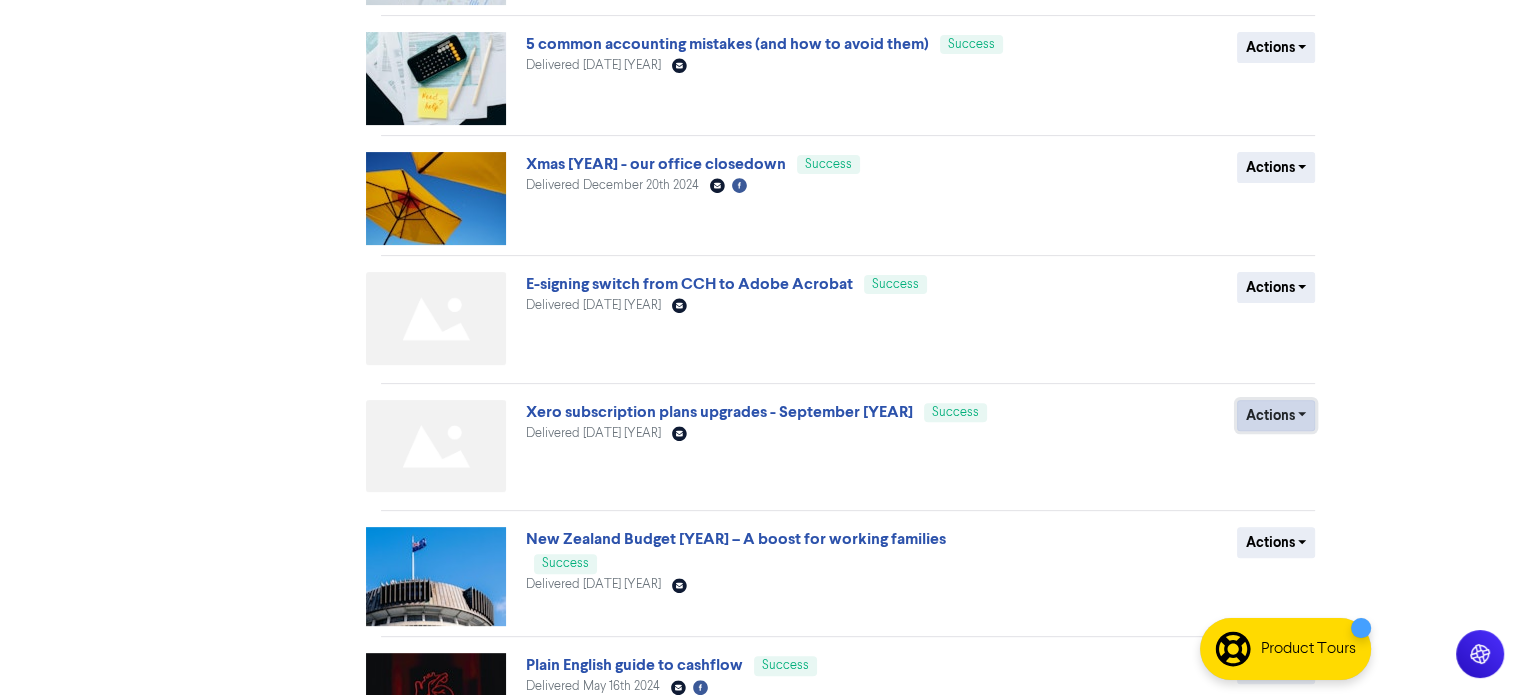 click on "Actions" at bounding box center [1276, 415] 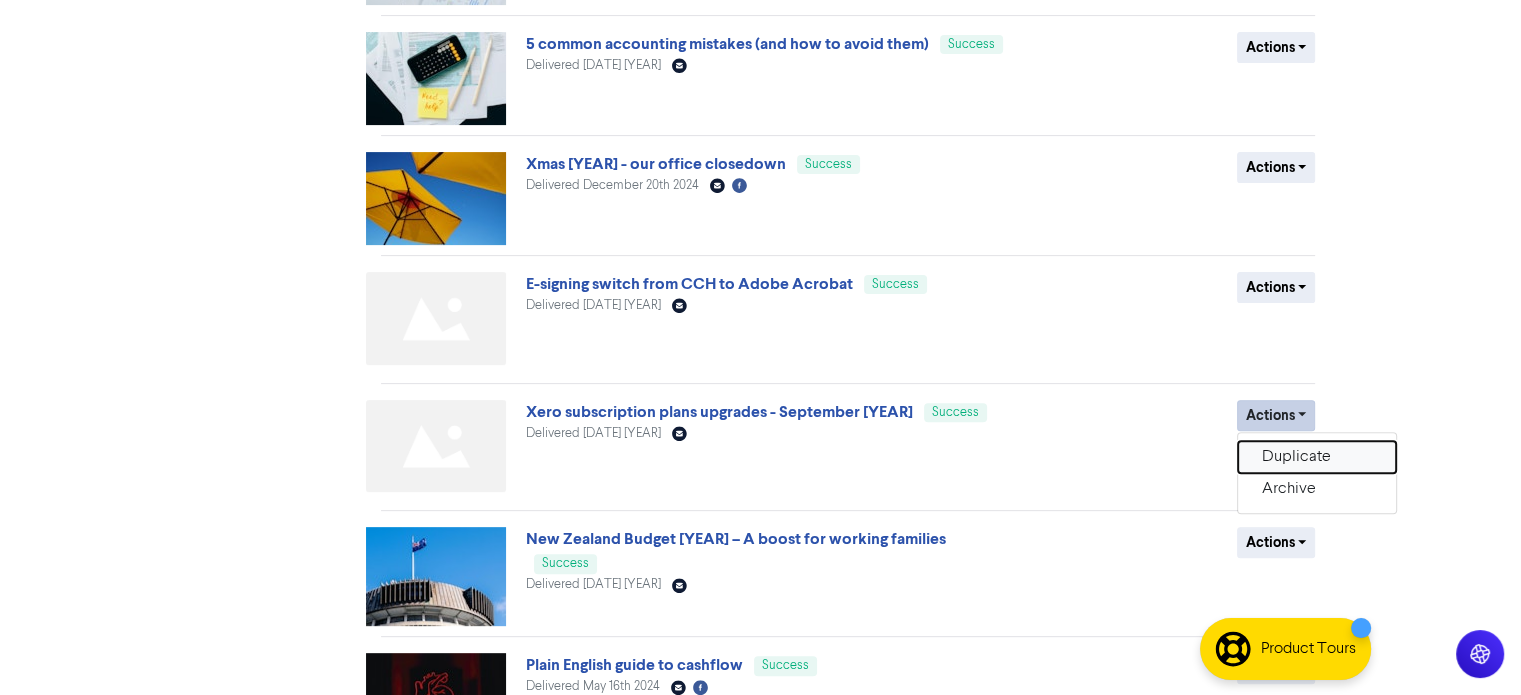 click on "Duplicate" at bounding box center (1317, 457) 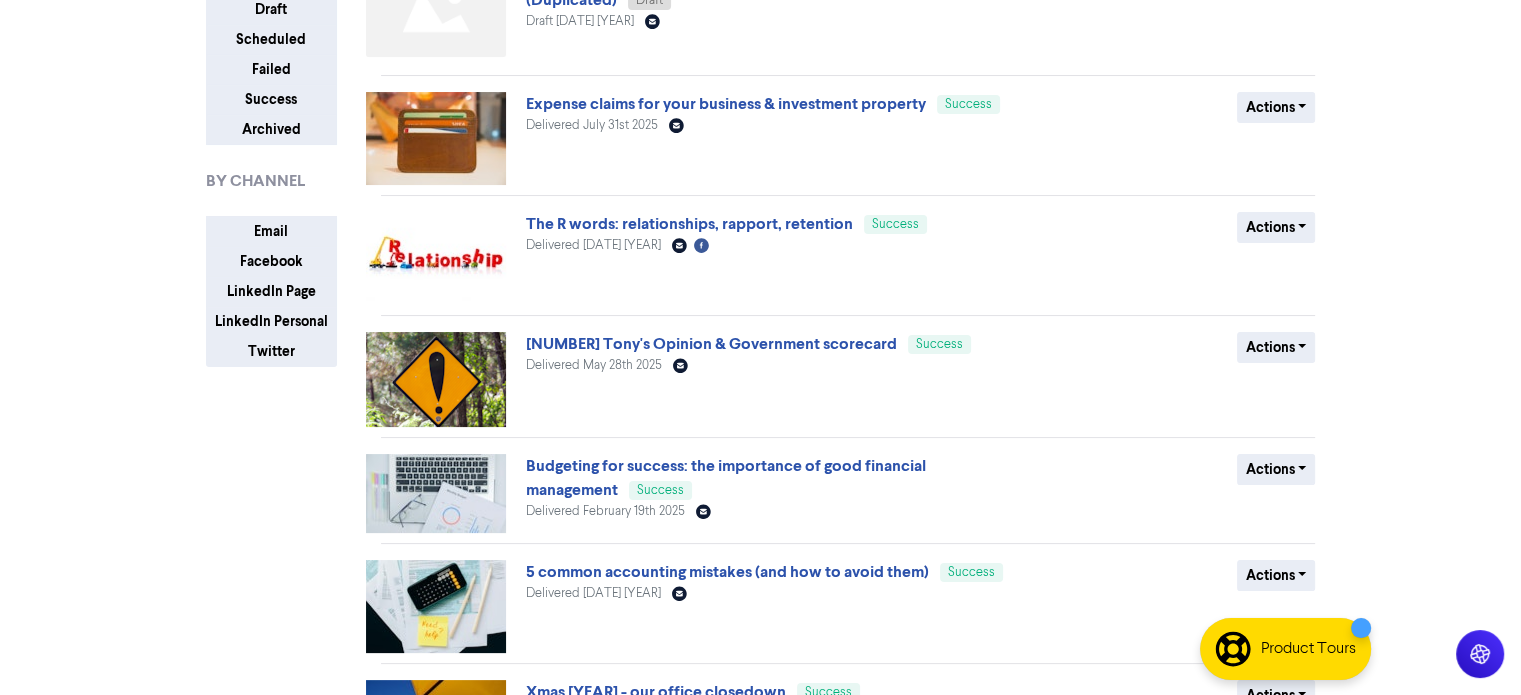 scroll, scrollTop: 0, scrollLeft: 0, axis: both 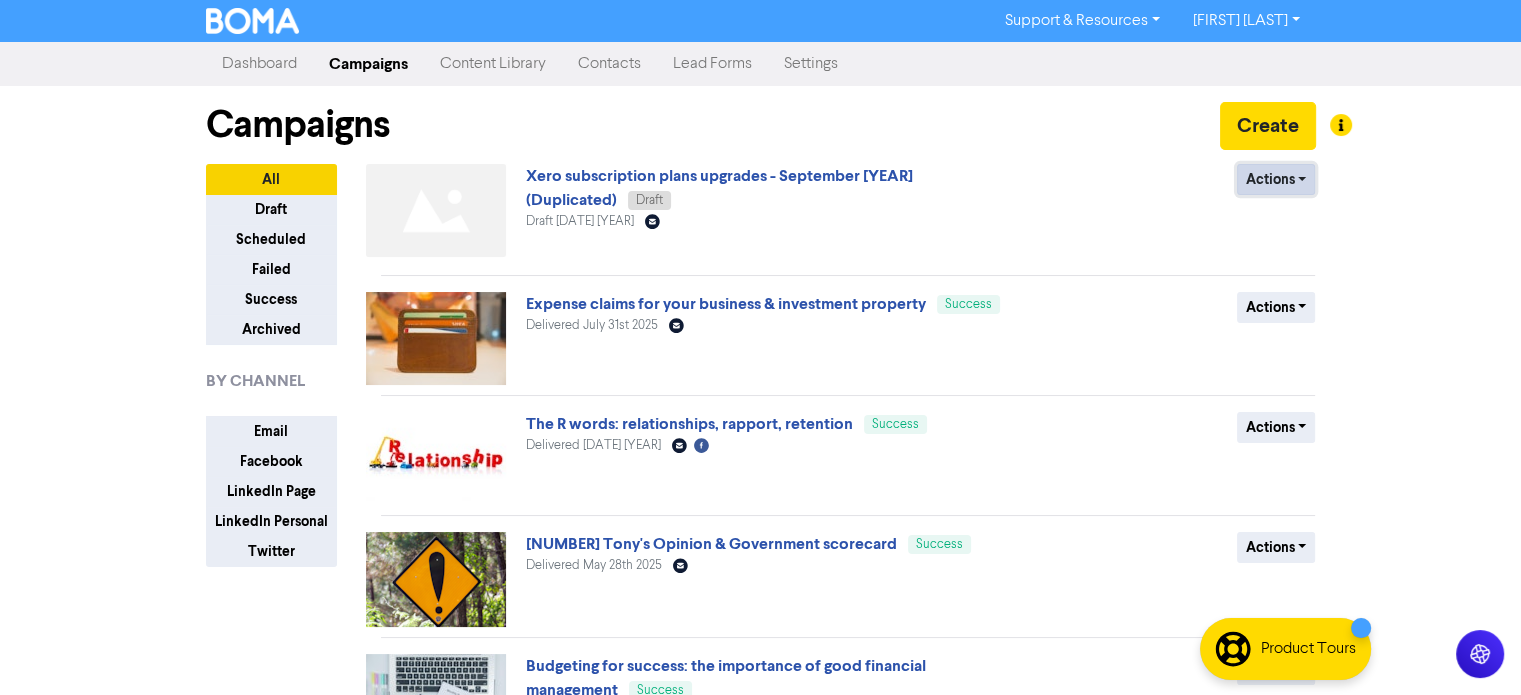 click on "Actions" at bounding box center [1276, 179] 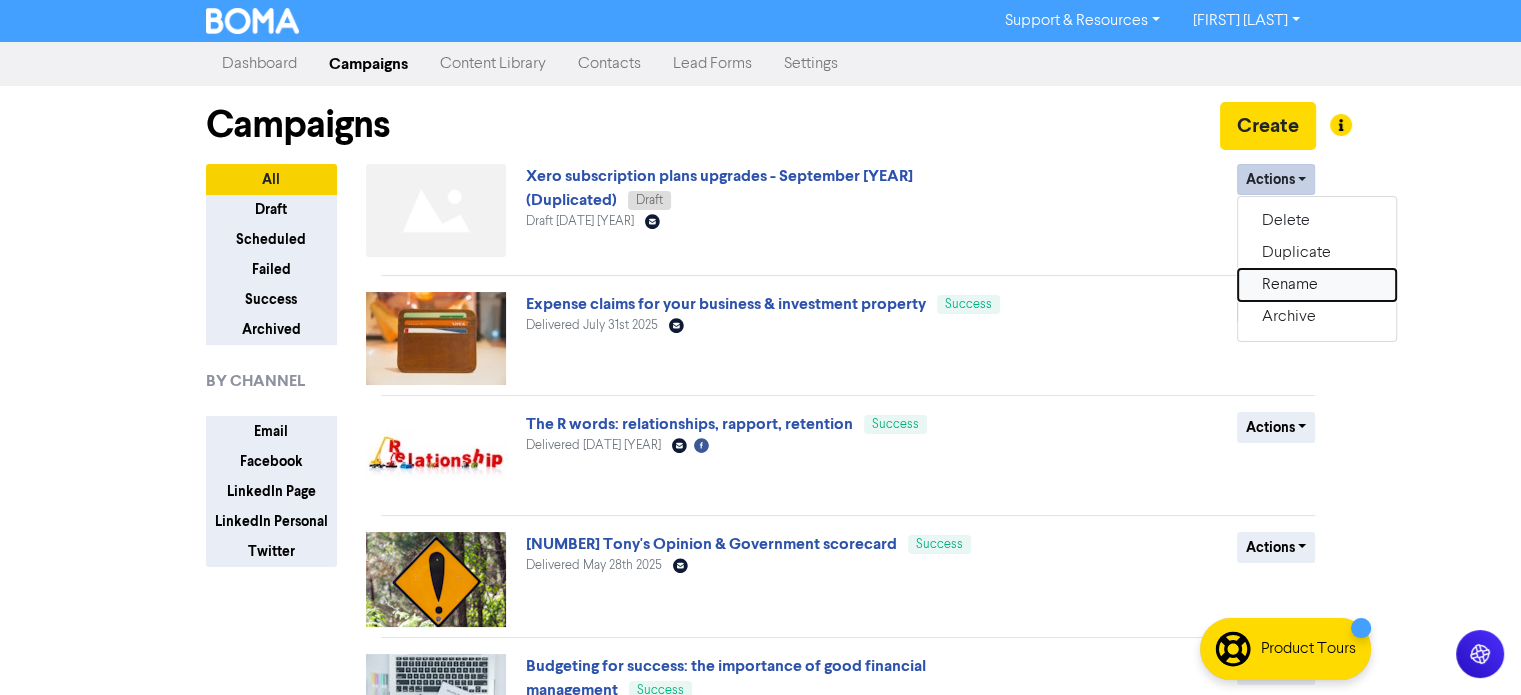 click on "Rename" at bounding box center (1317, 285) 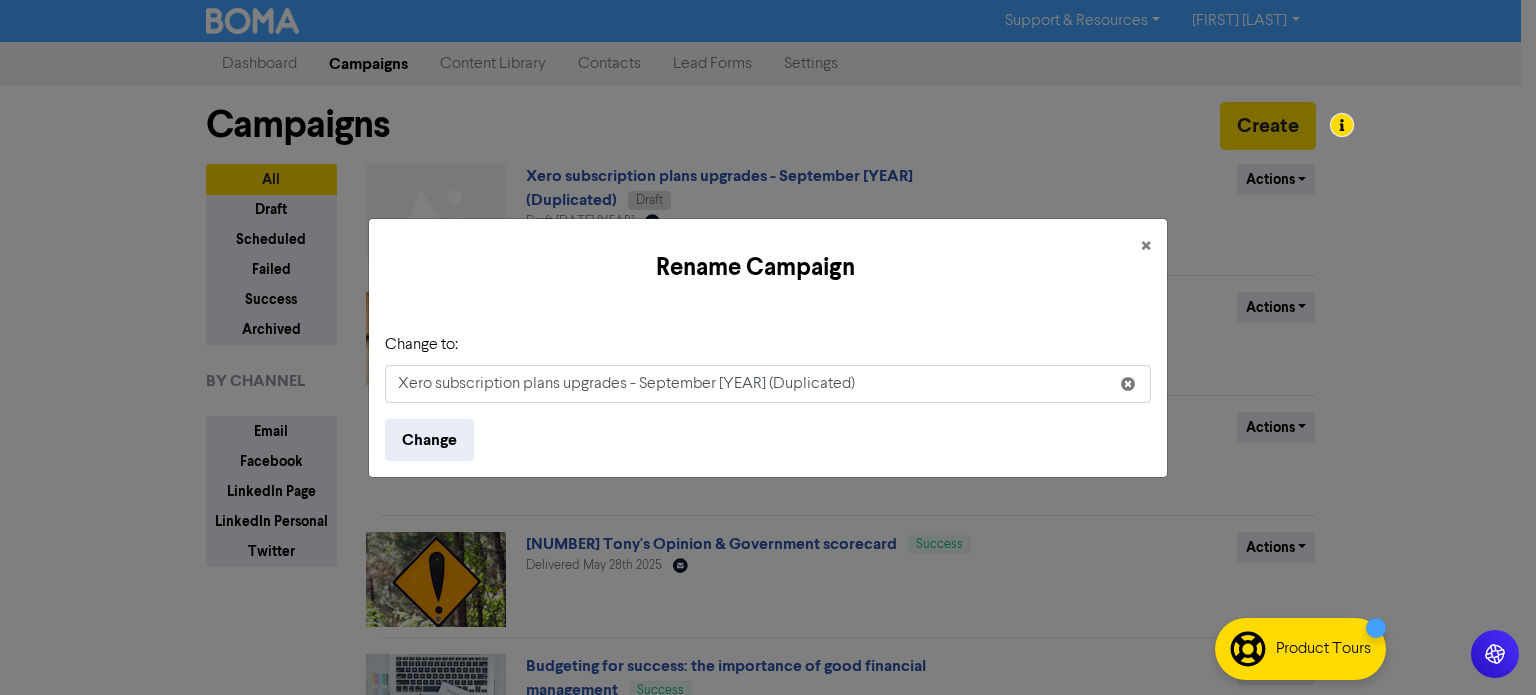click on "Xero subscription plans upgrades - September [YEAR] (Duplicated)" at bounding box center (768, 384) 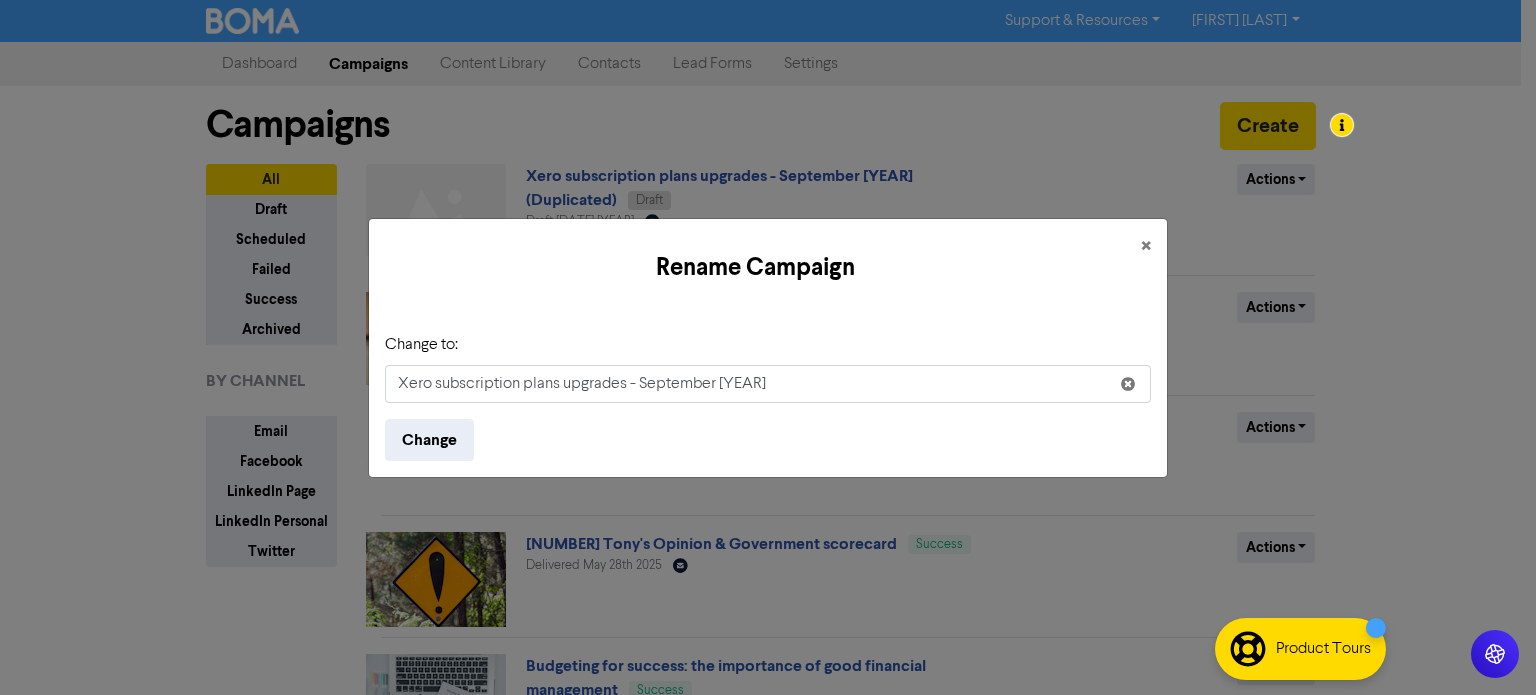 drag, startPoint x: 624, startPoint y: 383, endPoint x: 526, endPoint y: 380, distance: 98.045906 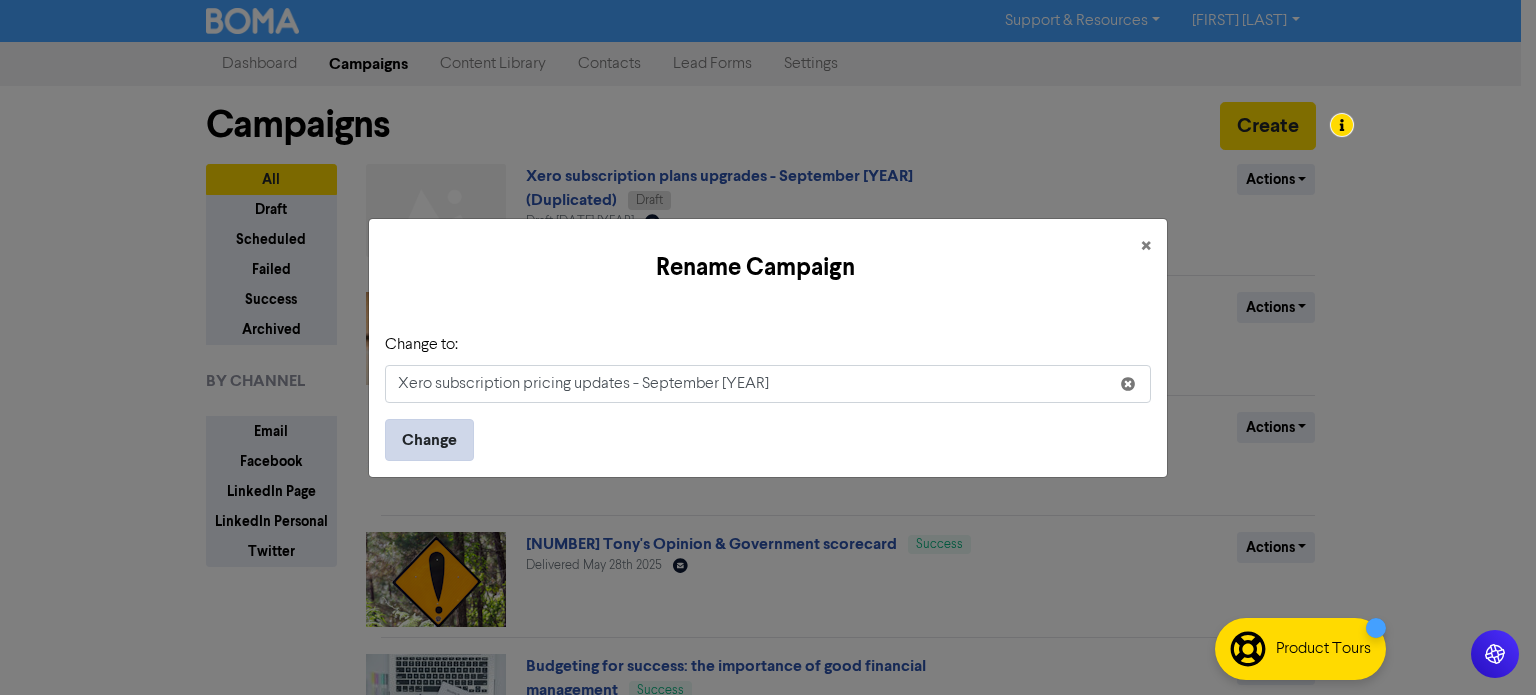 type on "Xero subscription pricing updates - September [YEAR]" 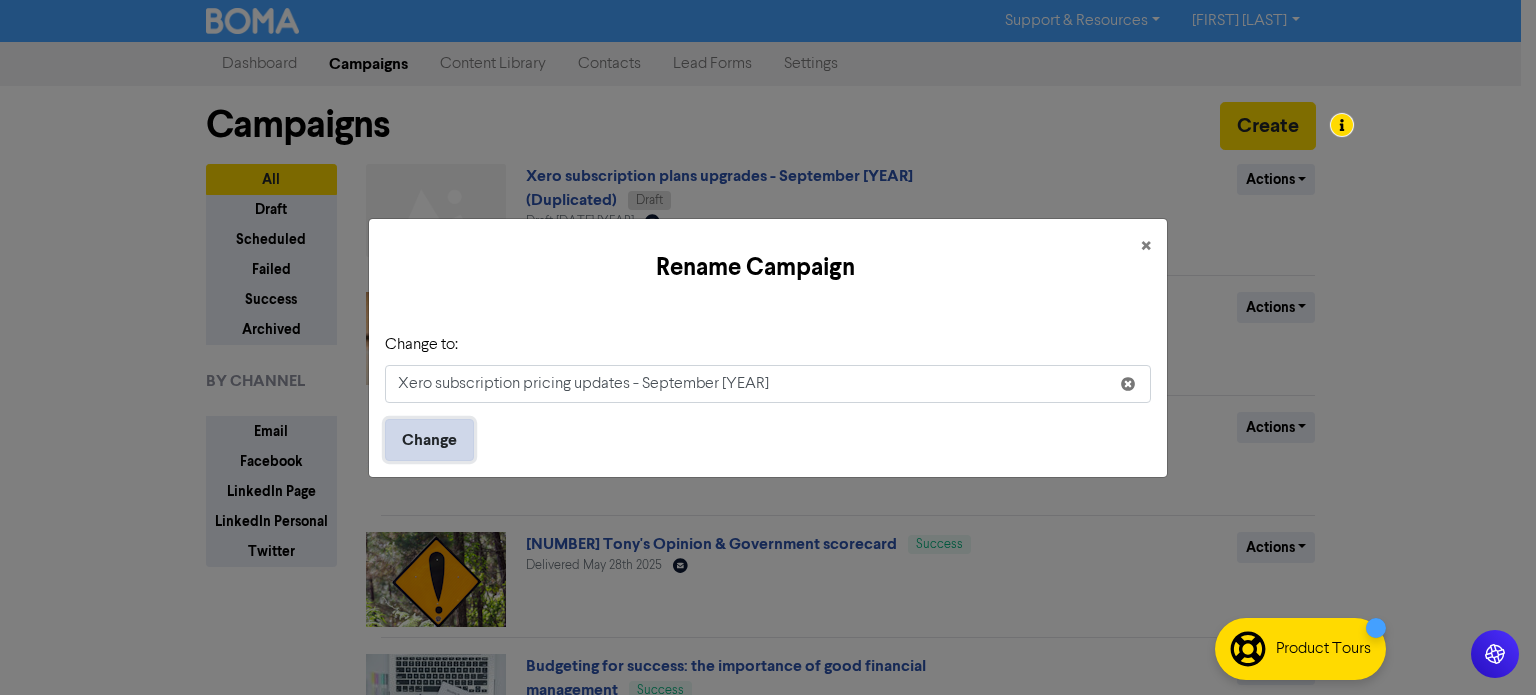 click on "Change" at bounding box center (429, 440) 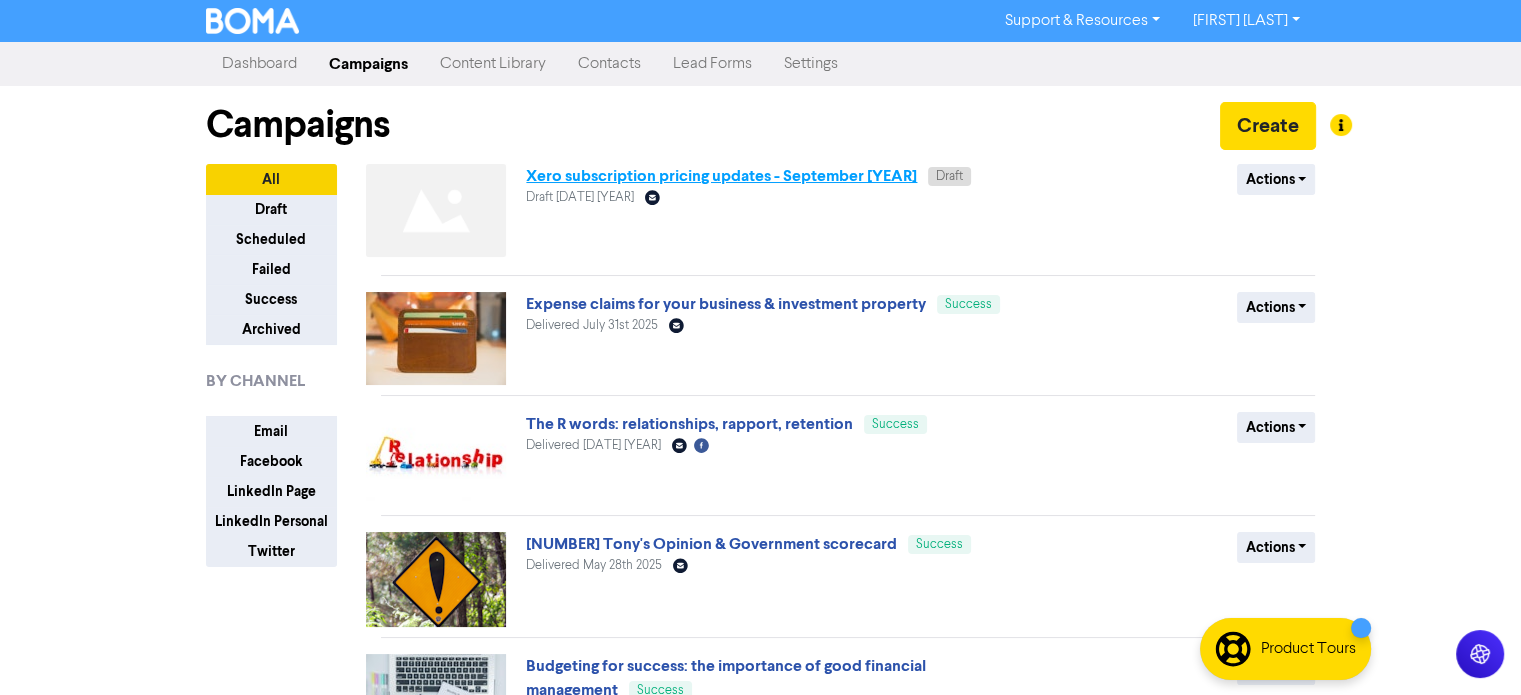 click on "Xero subscription pricing updates - September [YEAR]" at bounding box center (721, 176) 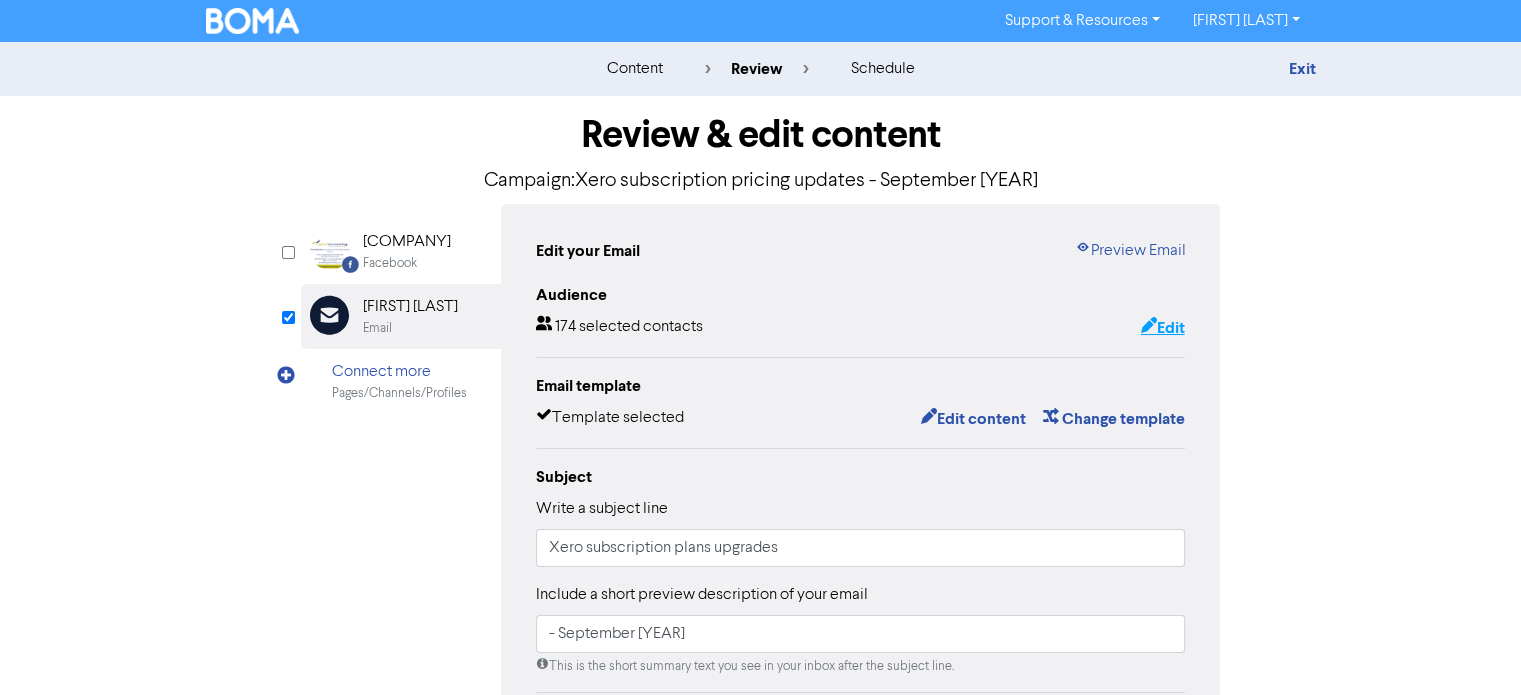 click on "Edit" at bounding box center (1162, 328) 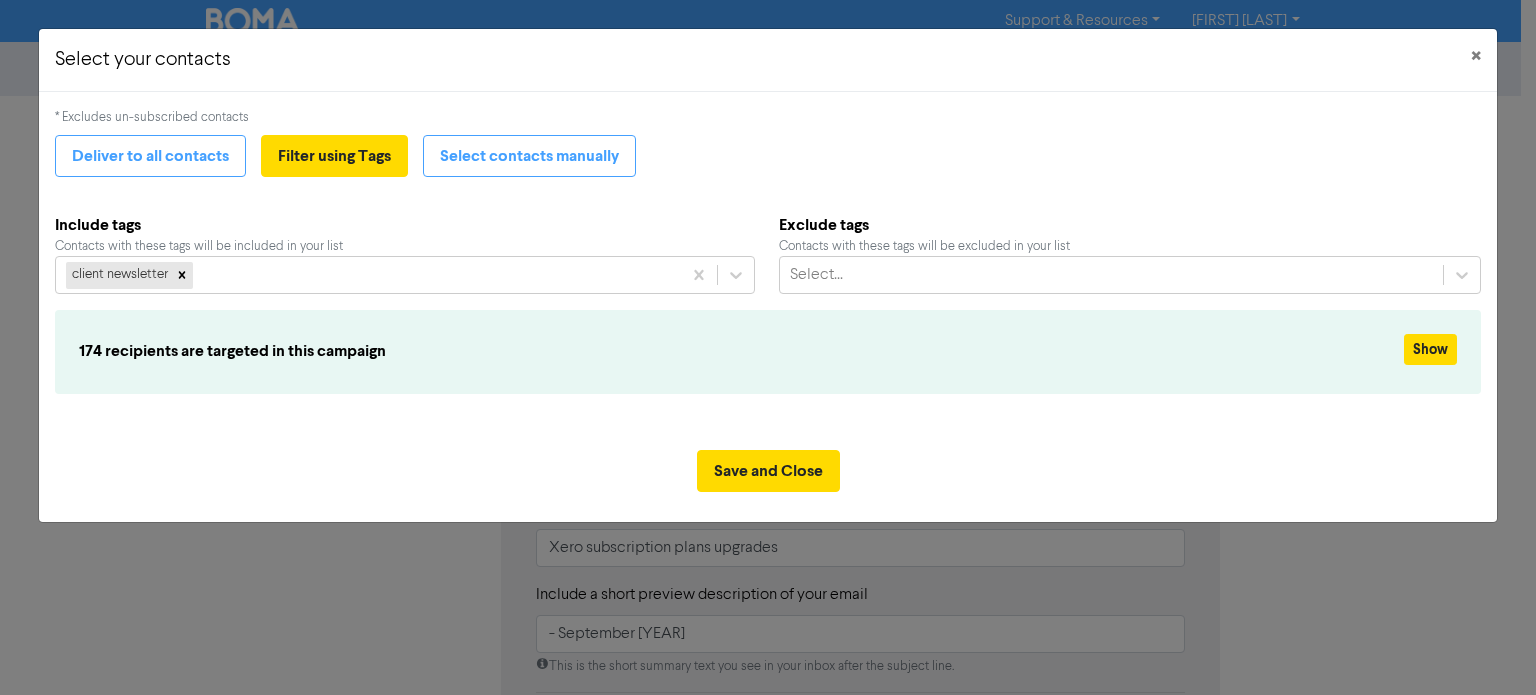 click on "* Excludes un-subscribed contacts Deliver to all contacts Filter using Tags Select contacts manually Include tags Contacts with these tags will be included in your list client newsletter Exclude tags Contacts with these tags will be excluded in your list Select... 174 recipients are targeted in this campaign Show" at bounding box center [767, 263] 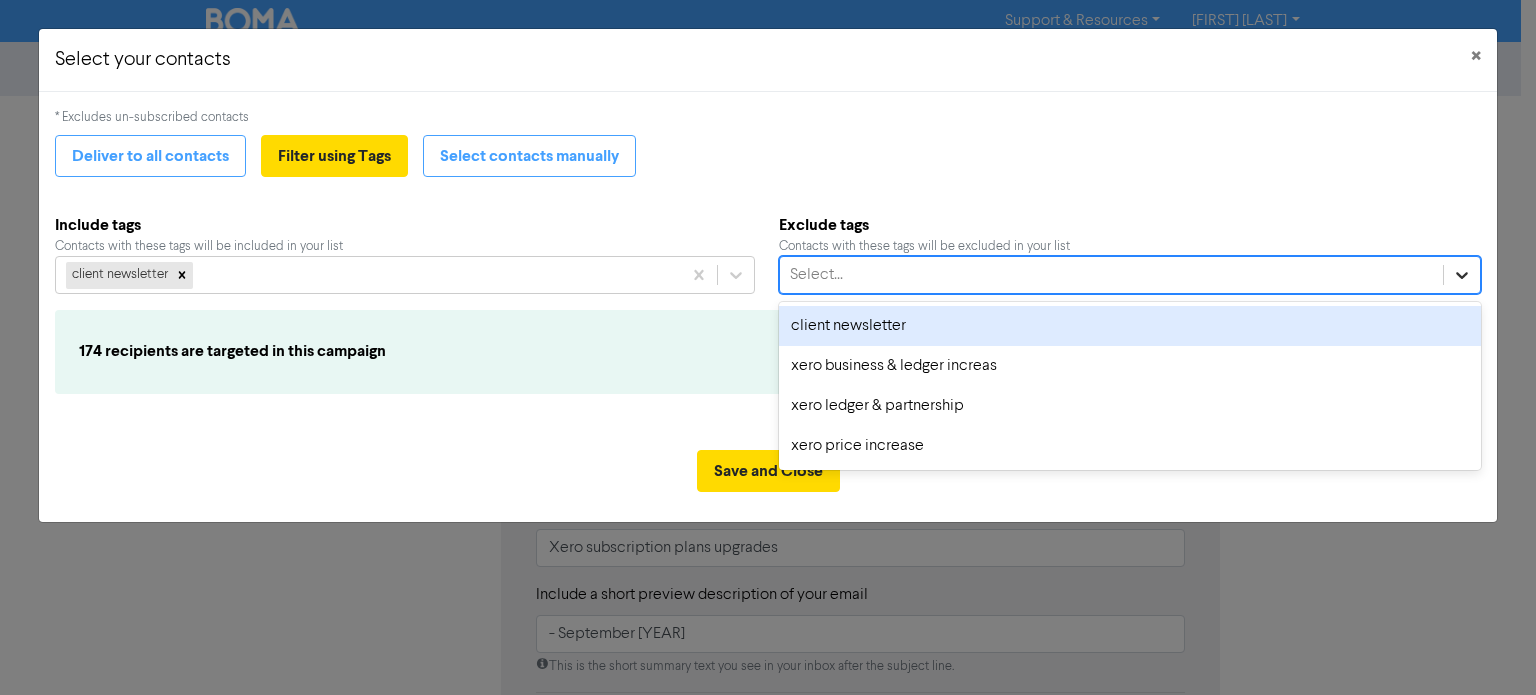 click 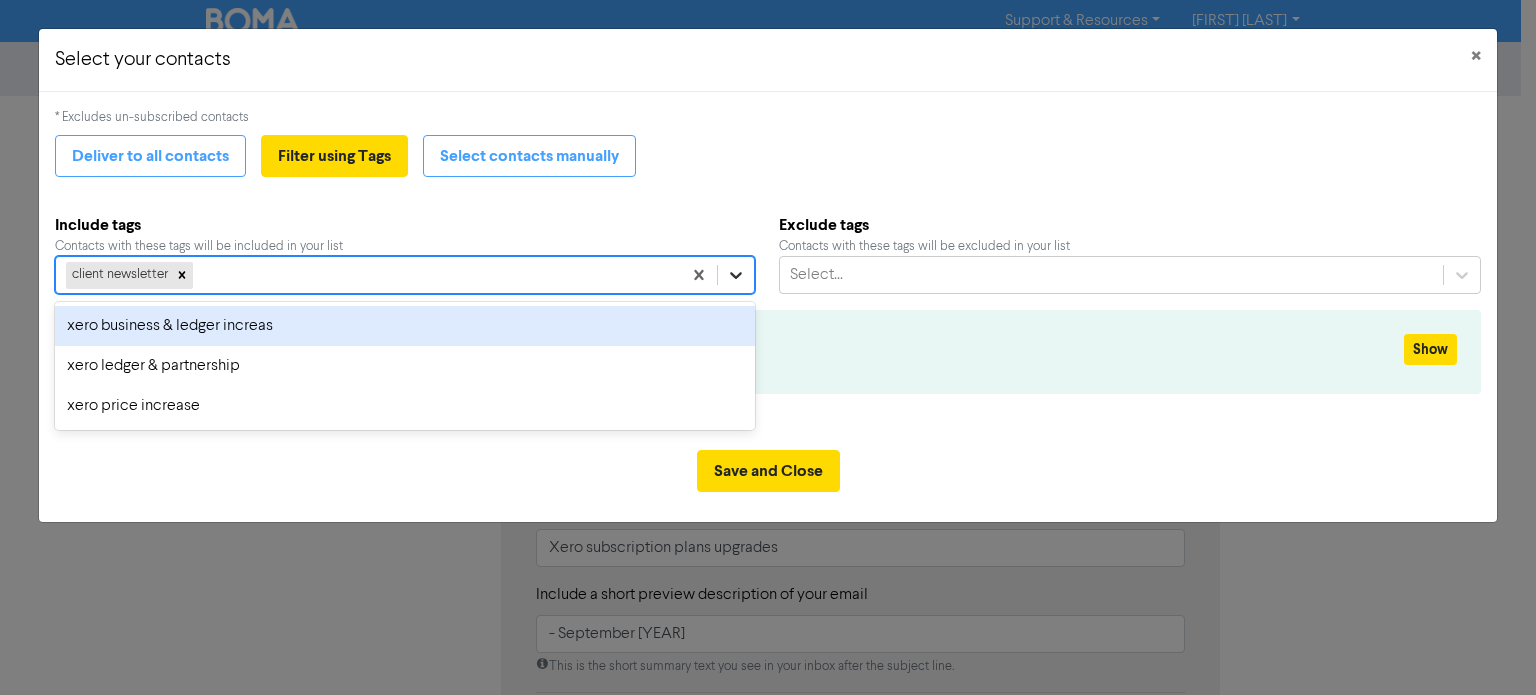 click 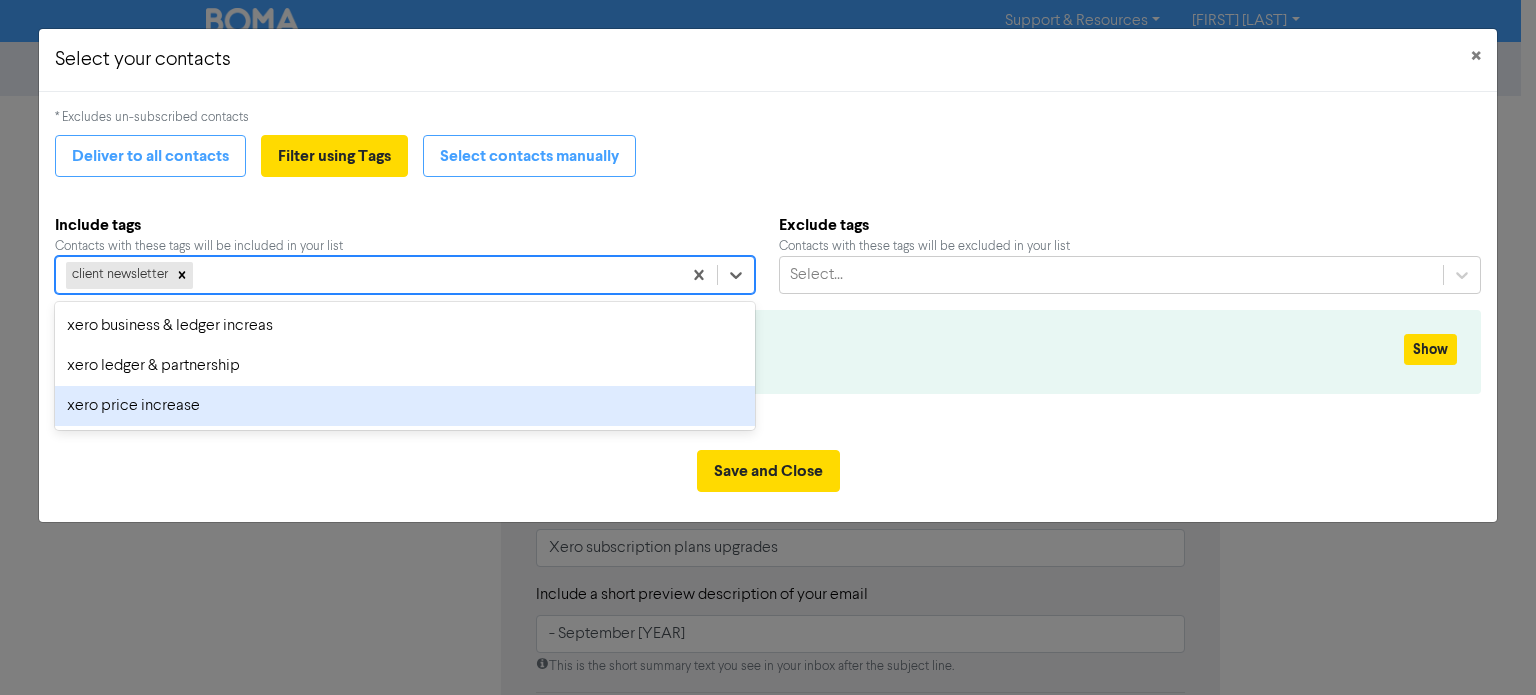 click on "xero price increase" at bounding box center [404, 406] 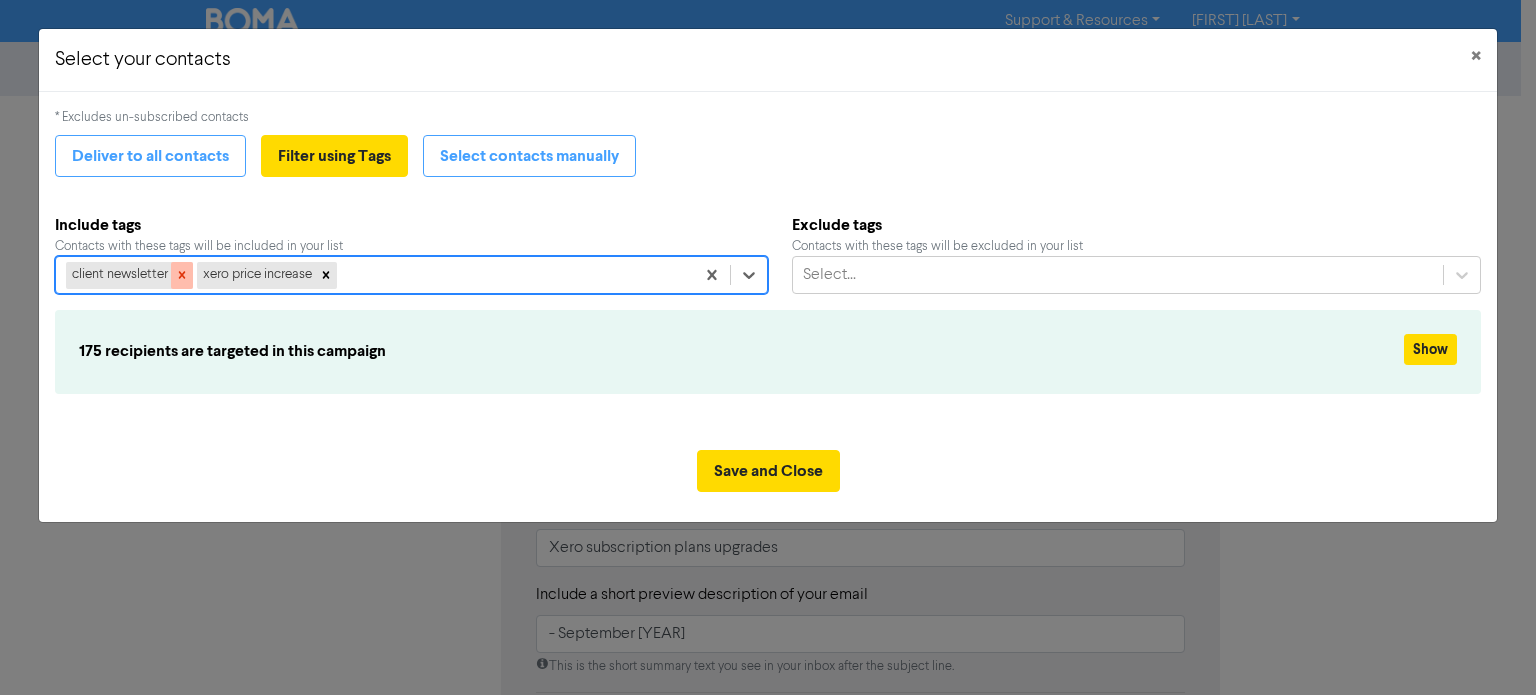 click 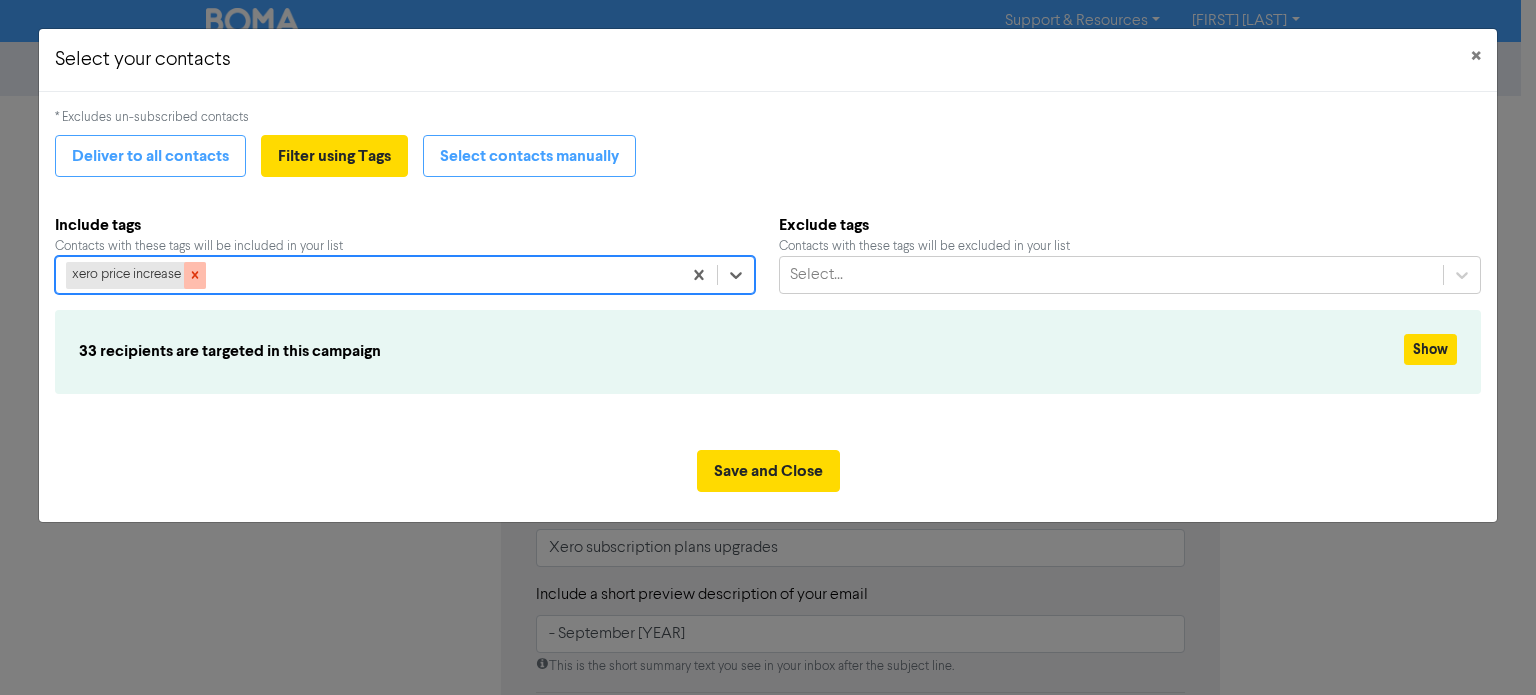 click 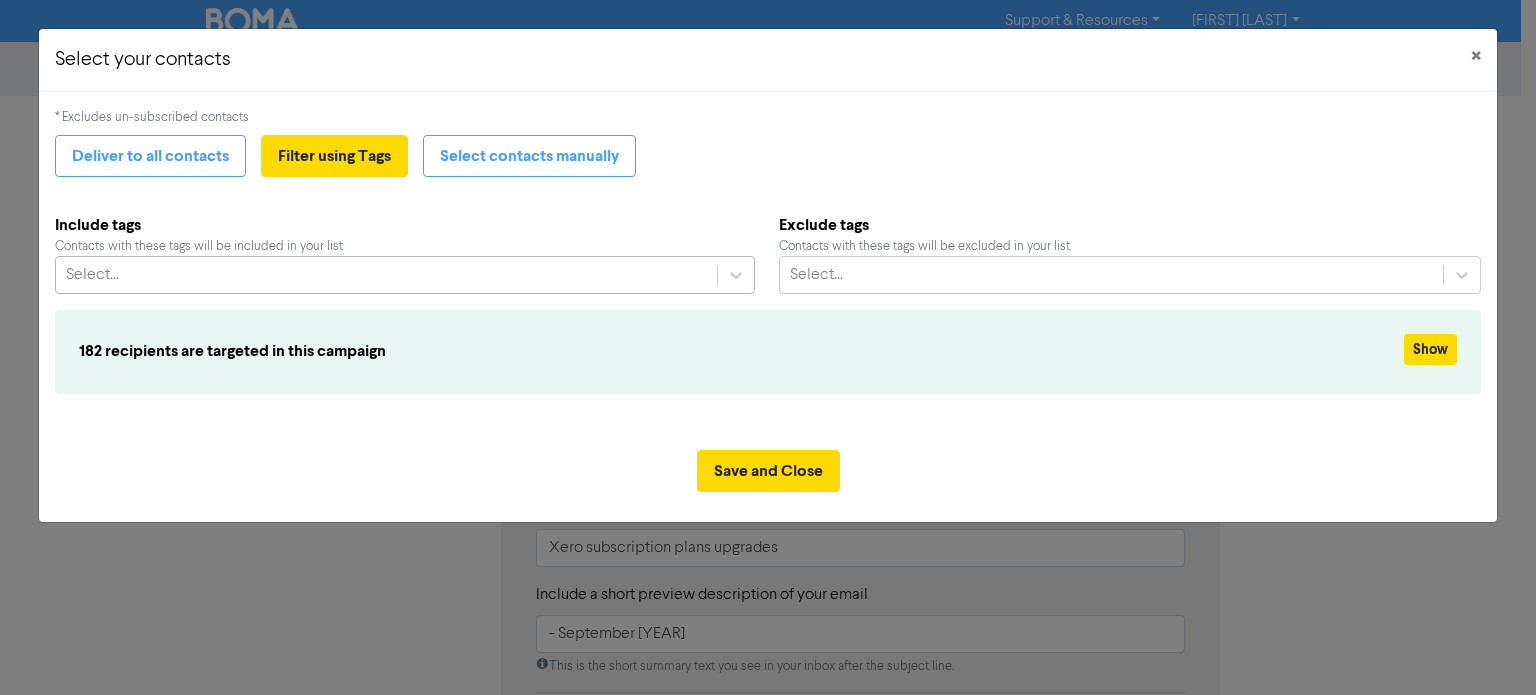 click on "182 recipients are targeted in this campaign Show" at bounding box center (767, 351) 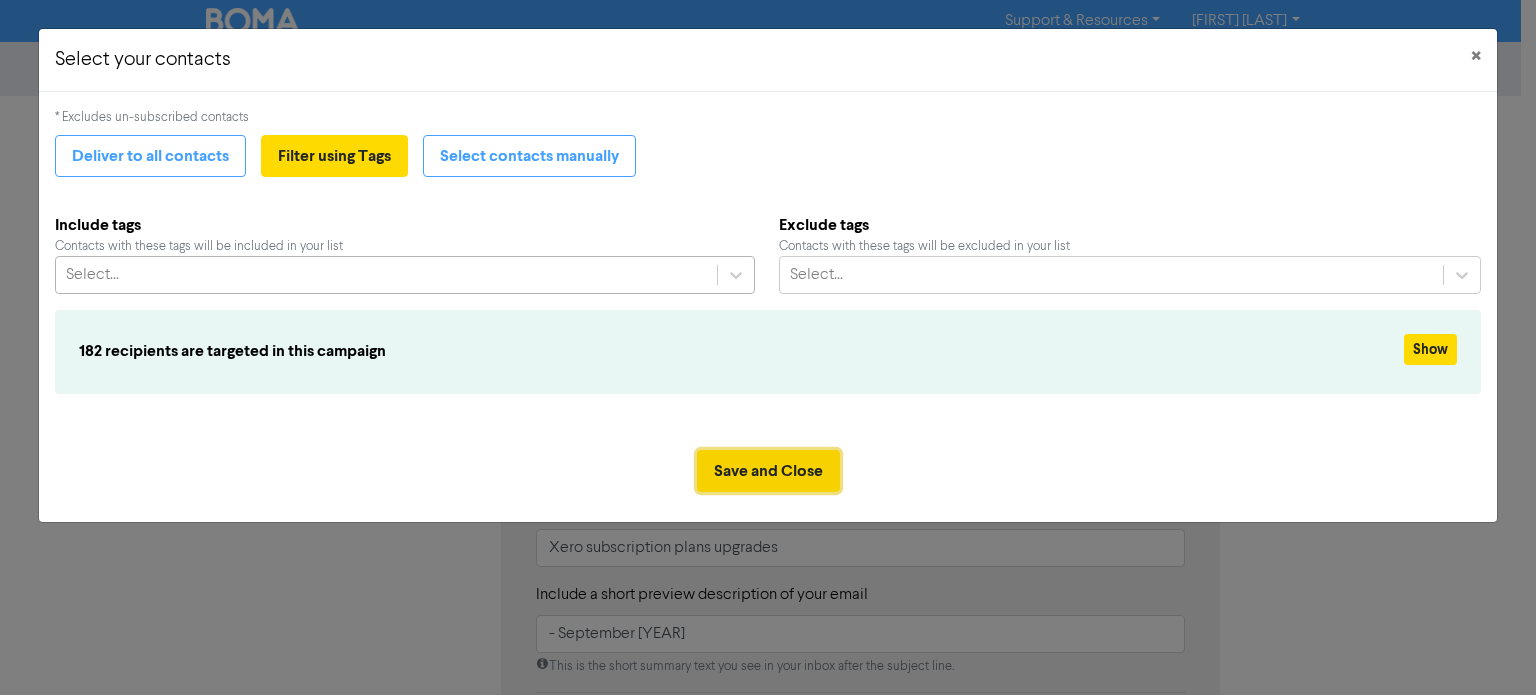 click on "Save and Close" at bounding box center [768, 471] 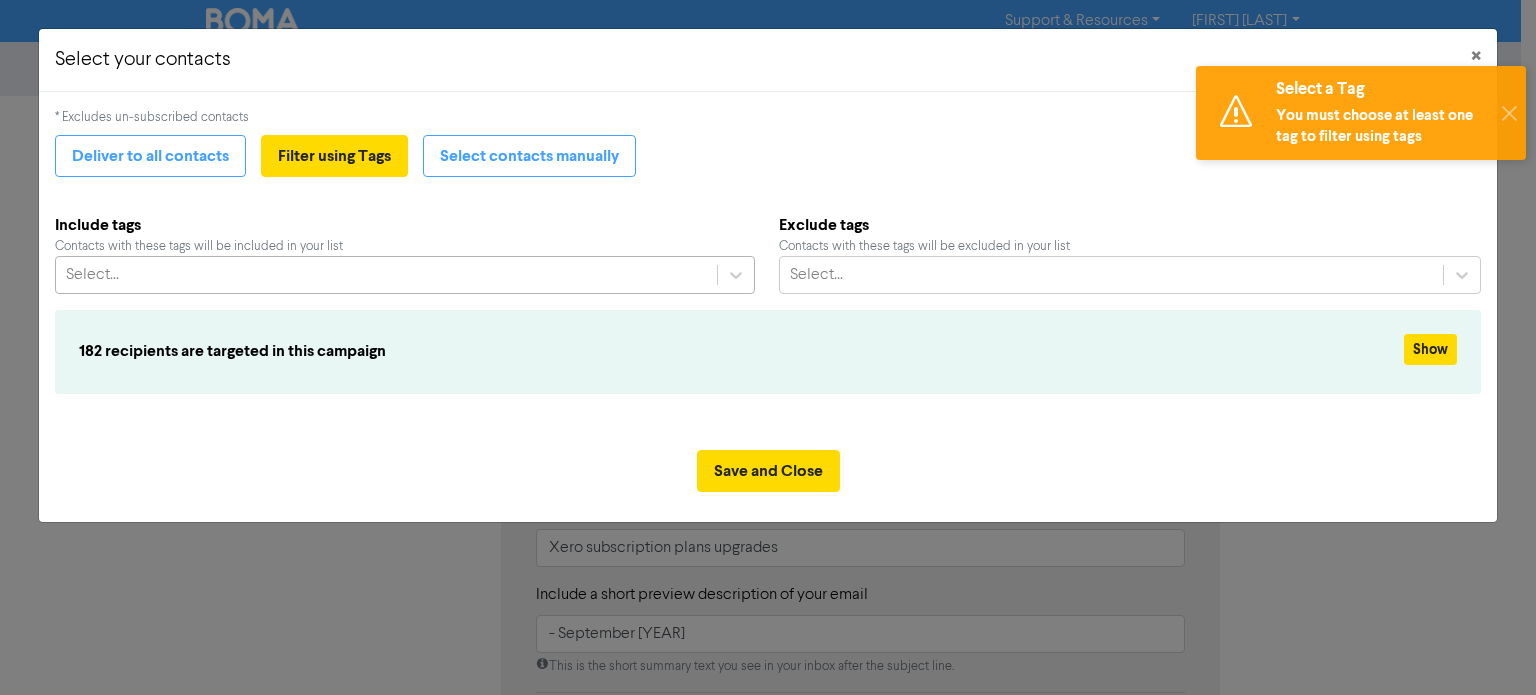 click on "* Excludes un-subscribed contacts Deliver to all contacts Filter using Tags Select contacts manually Include tags Contacts with these tags will be included in your list Select... Exclude tags Contacts with these tags will be excluded in your list Select... 182 recipients are targeted in this campaign Show" at bounding box center [767, 263] 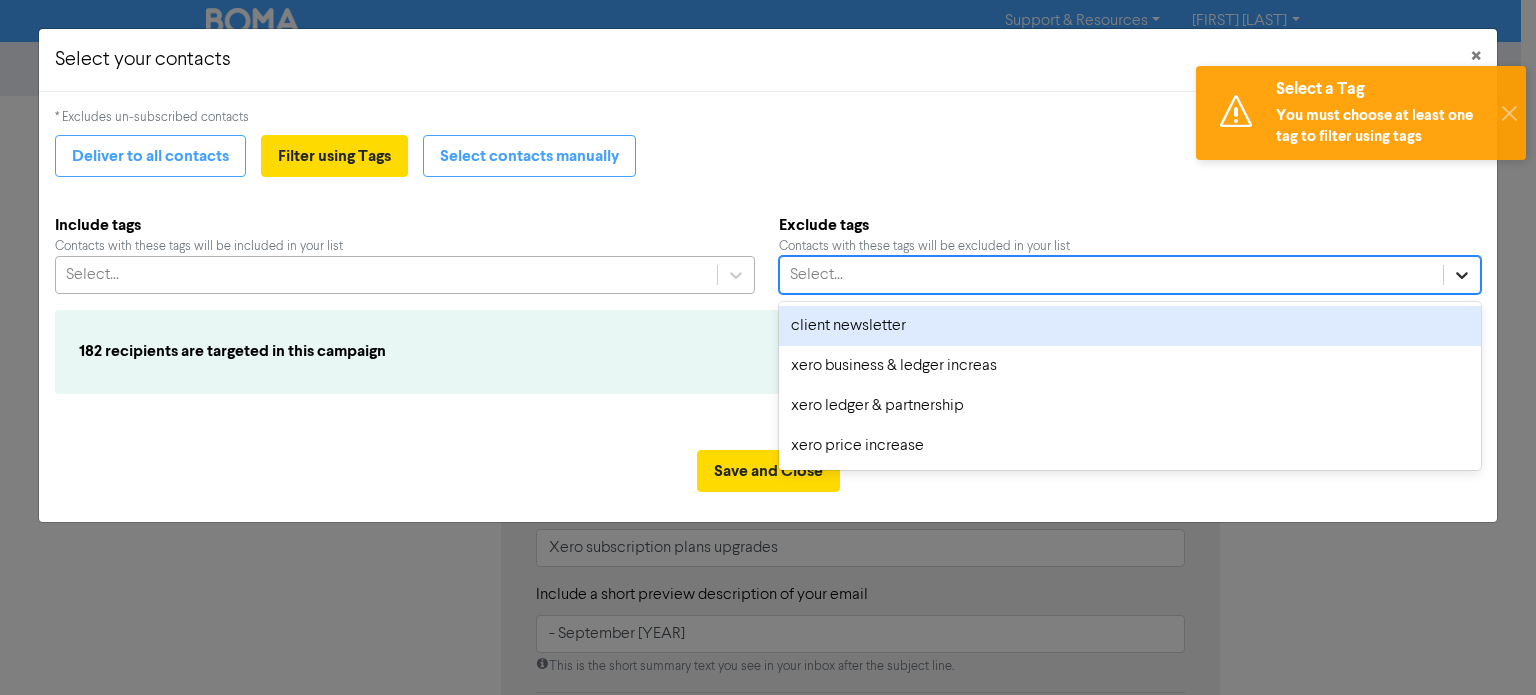 click 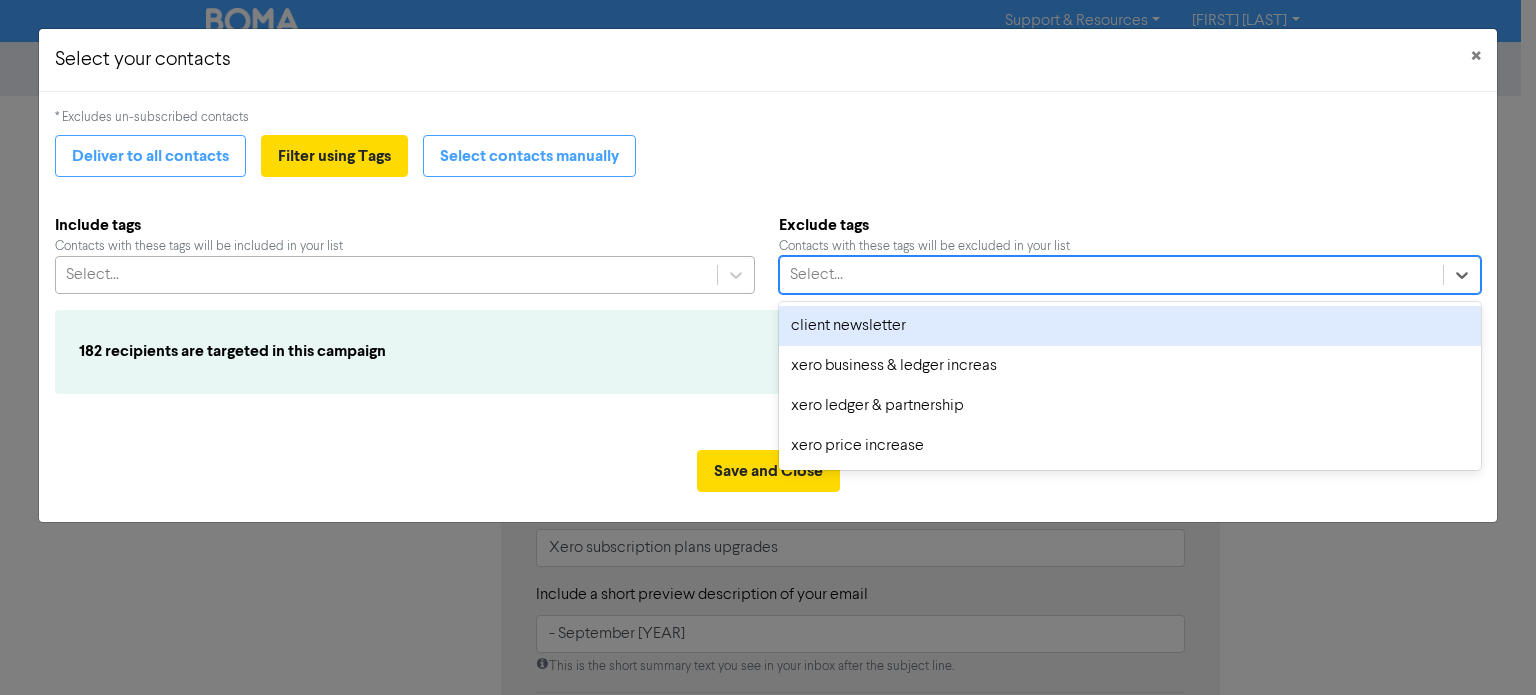 click on "client newsletter" at bounding box center [1130, 326] 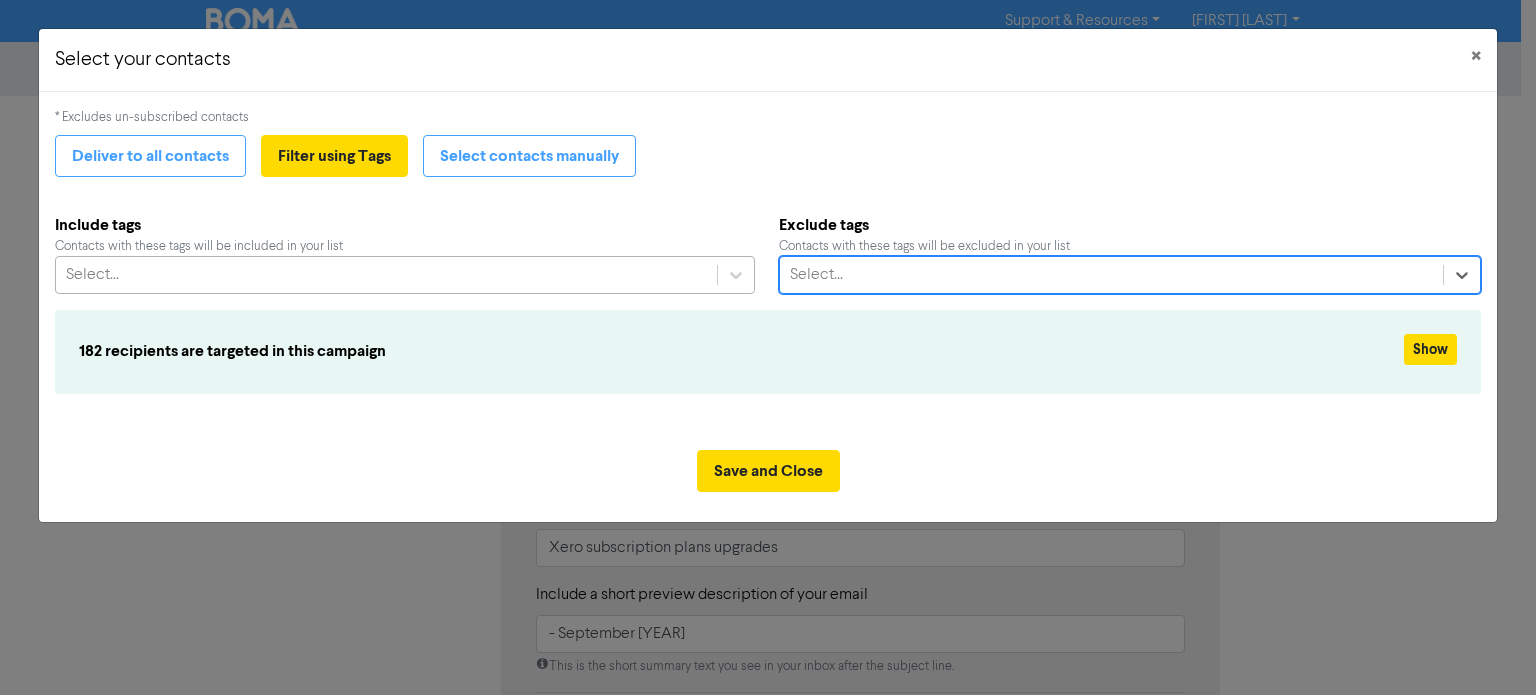 click on "182 recipients are targeted in this campaign Show" at bounding box center (767, 351) 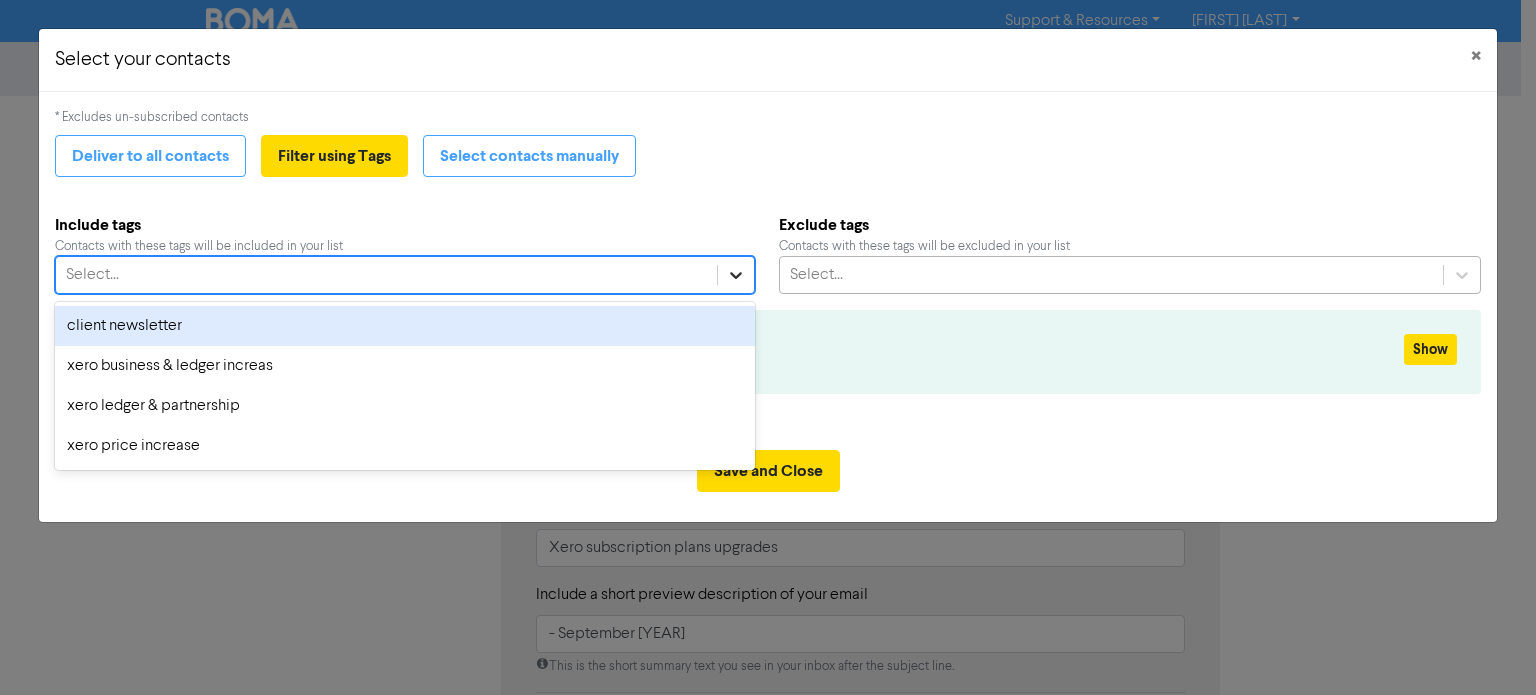 click 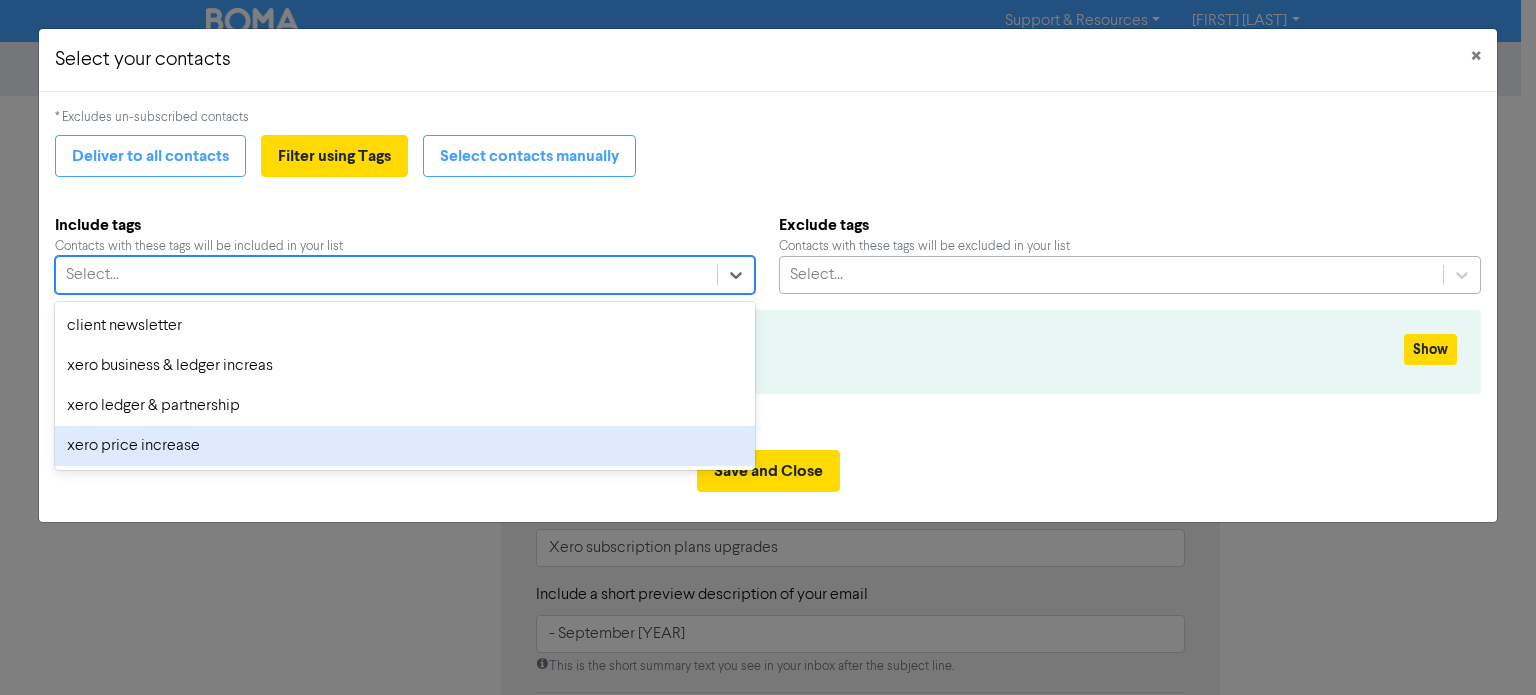 click on "xero price increase" at bounding box center (404, 446) 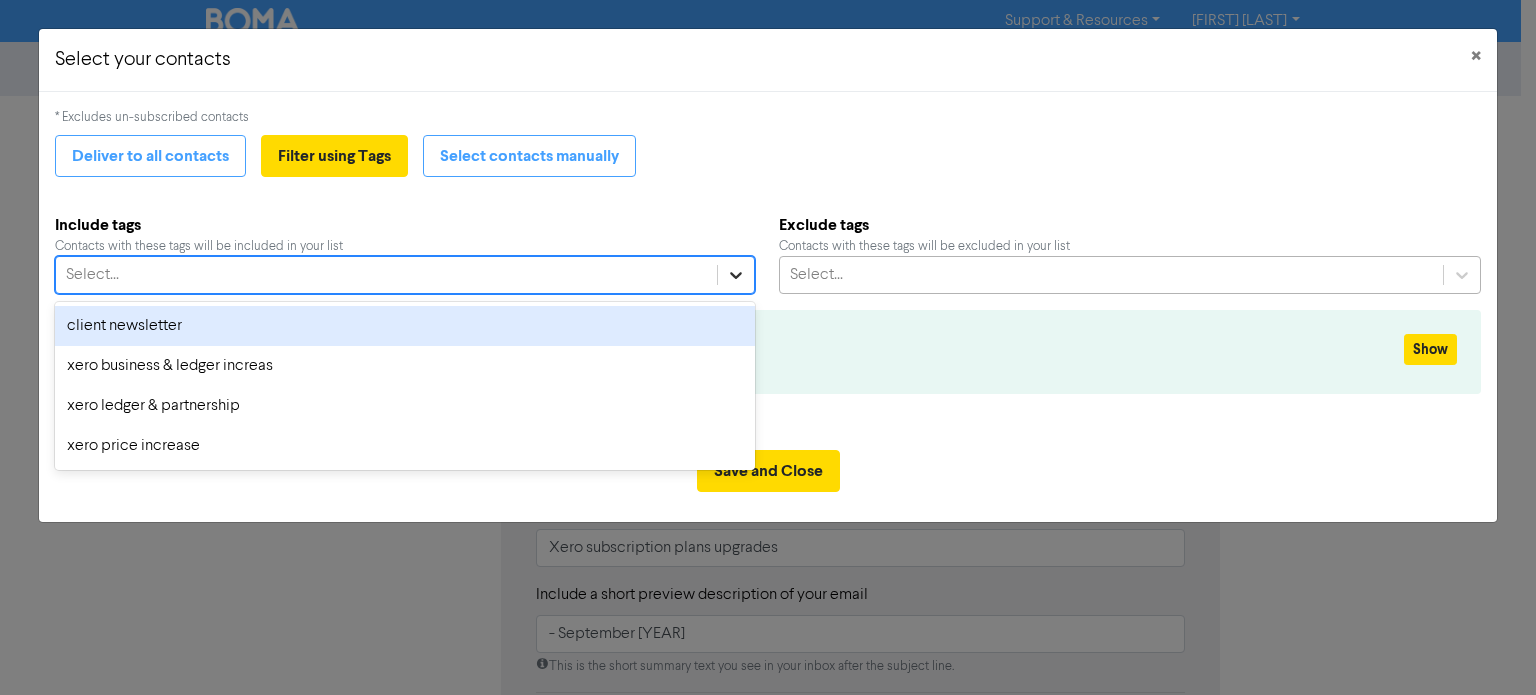 click 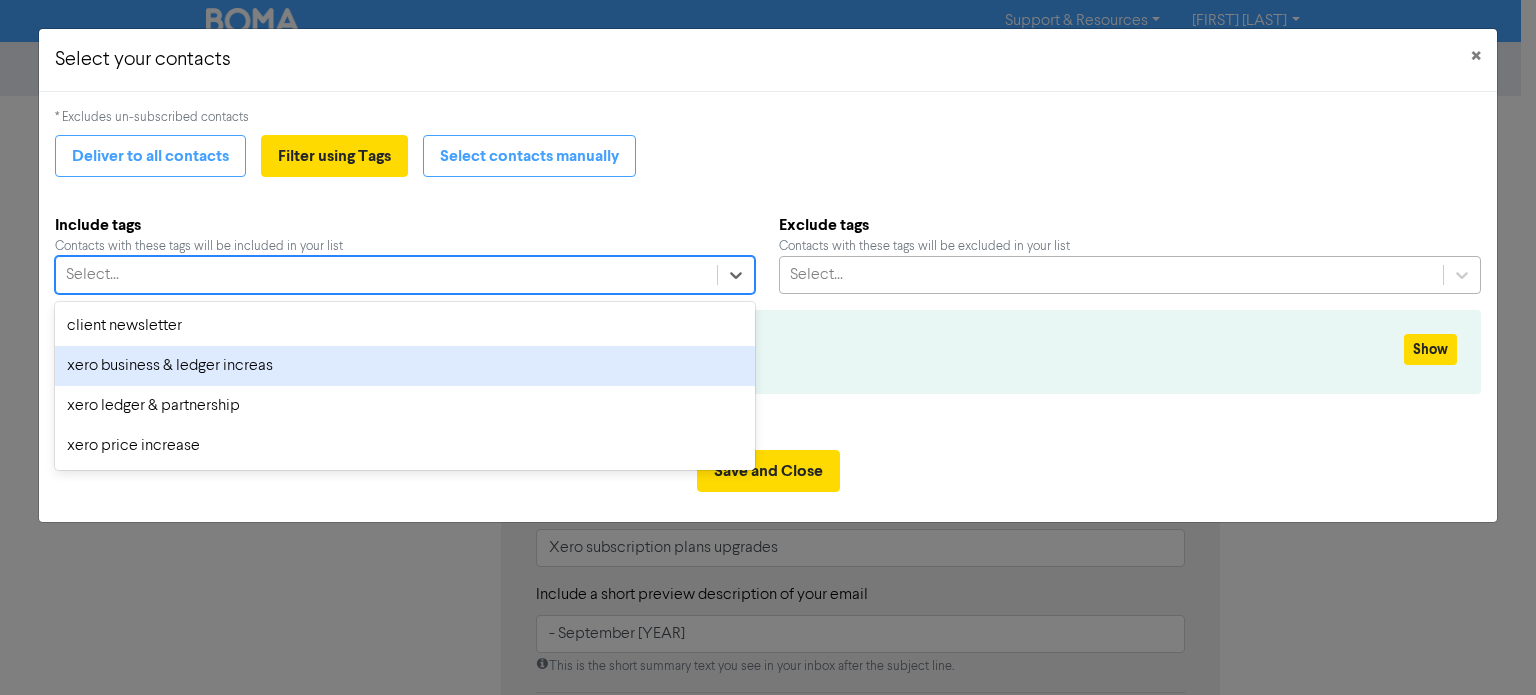click on "xero business & ledger increas" at bounding box center [404, 366] 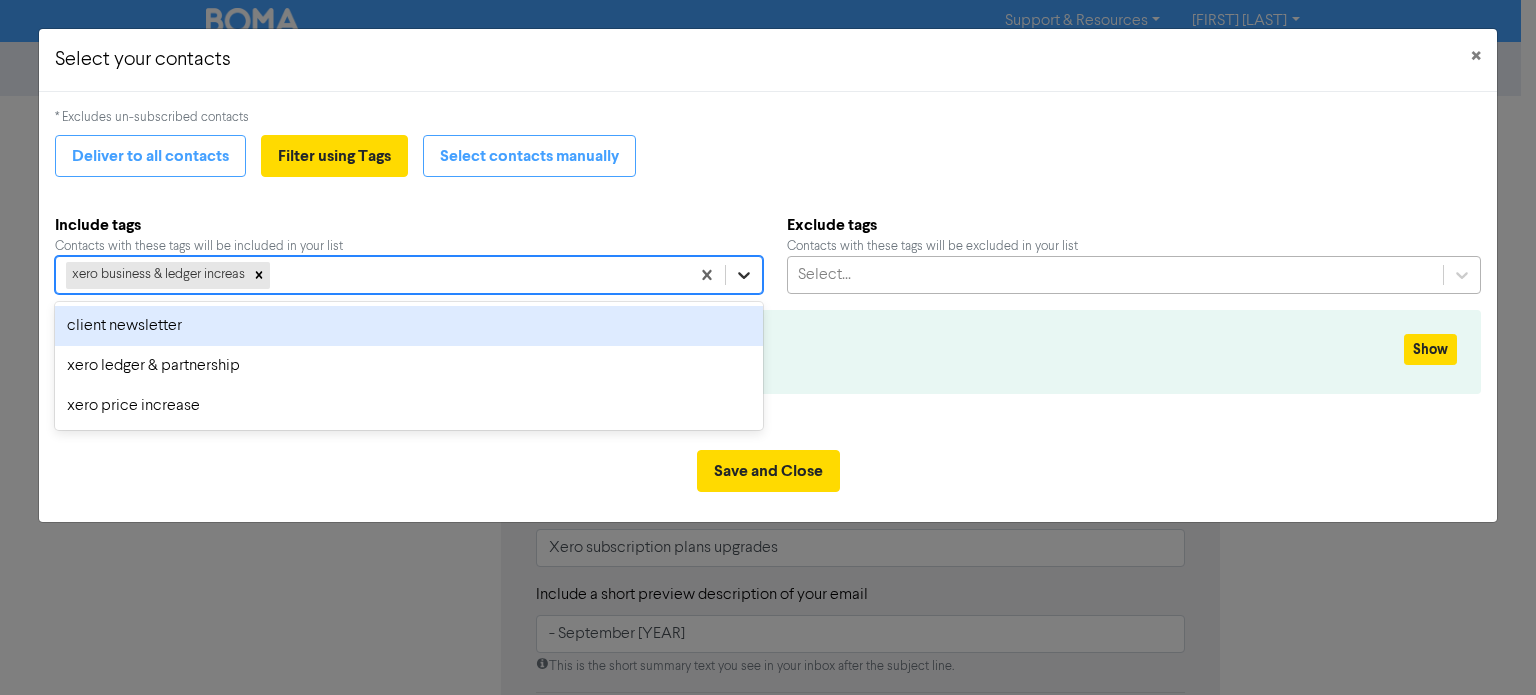 click 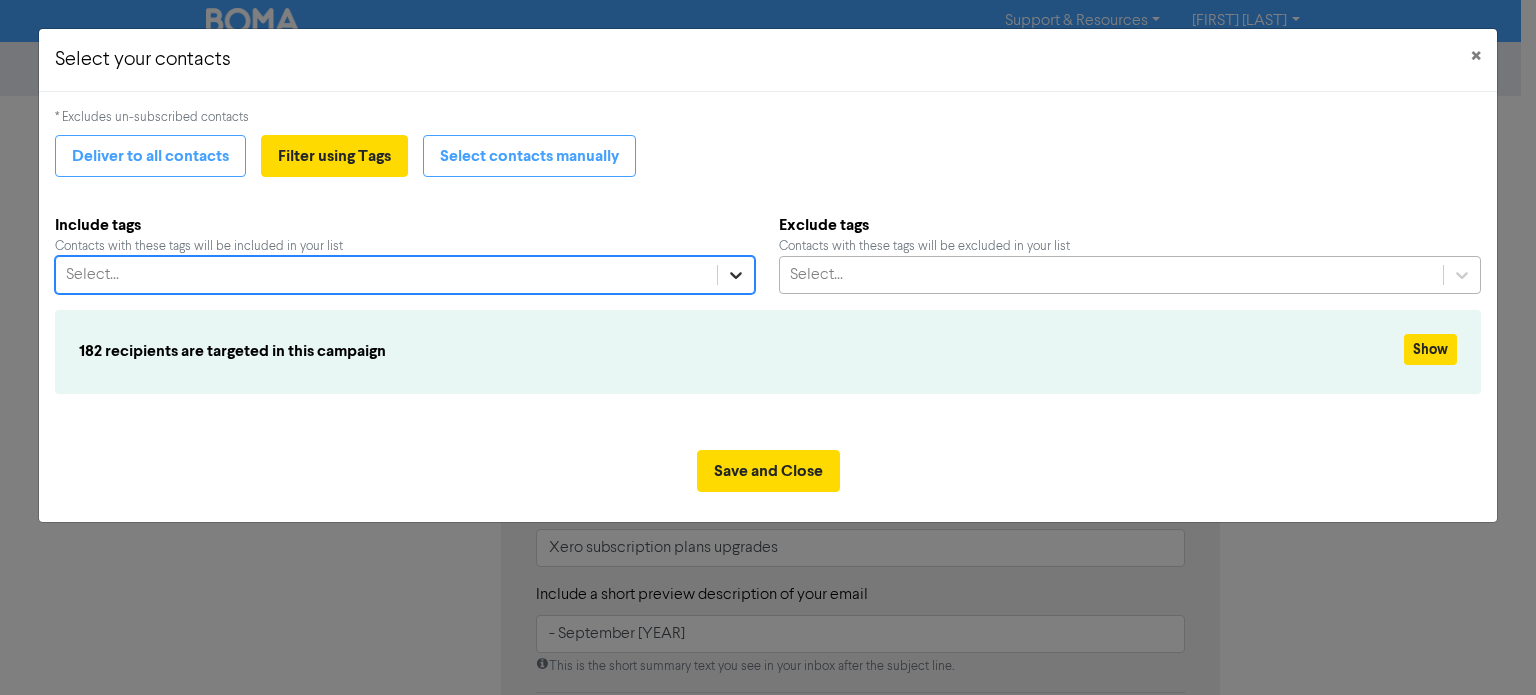 click 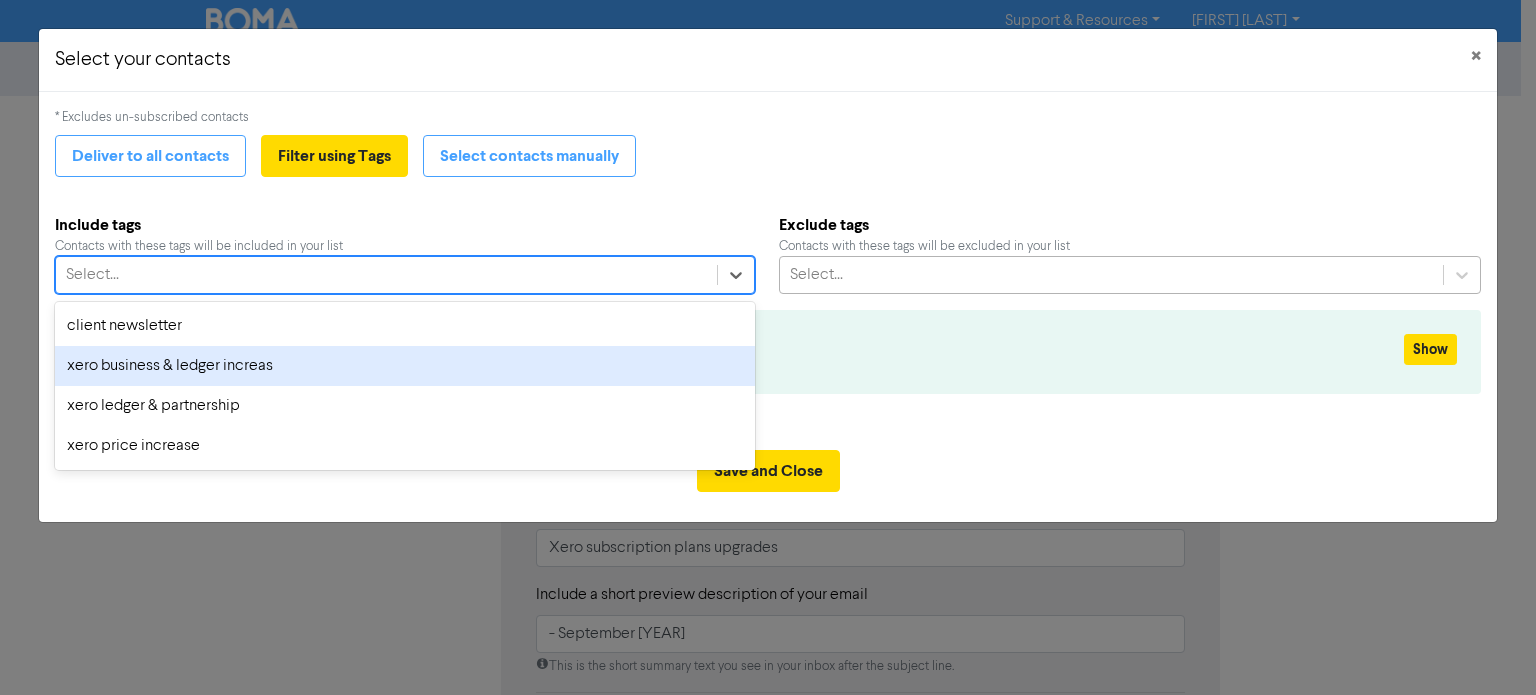 click on "xero business & ledger increas" at bounding box center (404, 366) 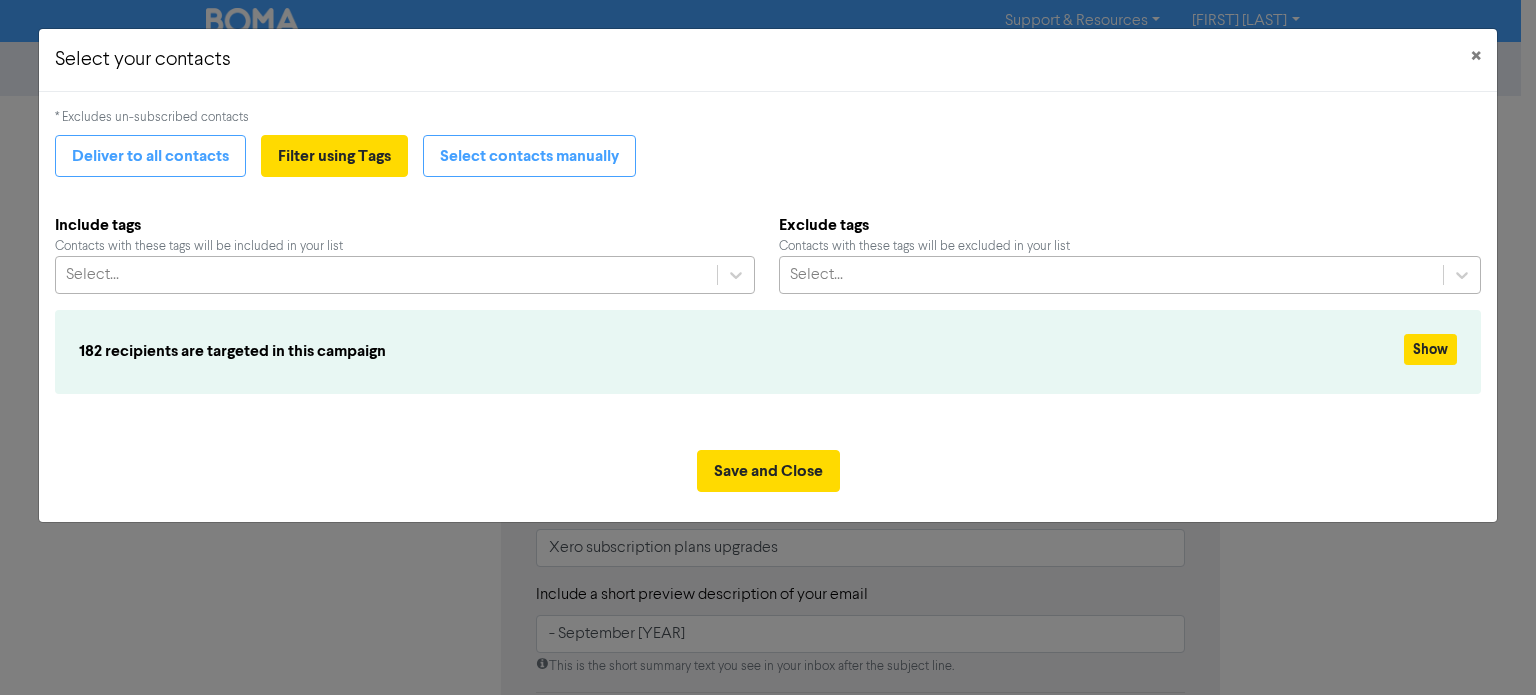 click on "* Excludes un-subscribed contacts Deliver to all contacts Filter using Tags Select contacts manually Include tags Contacts with these tags will be included in your list Select... Exclude tags Contacts with these tags will be excluded in your list Select... 182 recipients are targeted in this campaign Show" at bounding box center [767, 263] 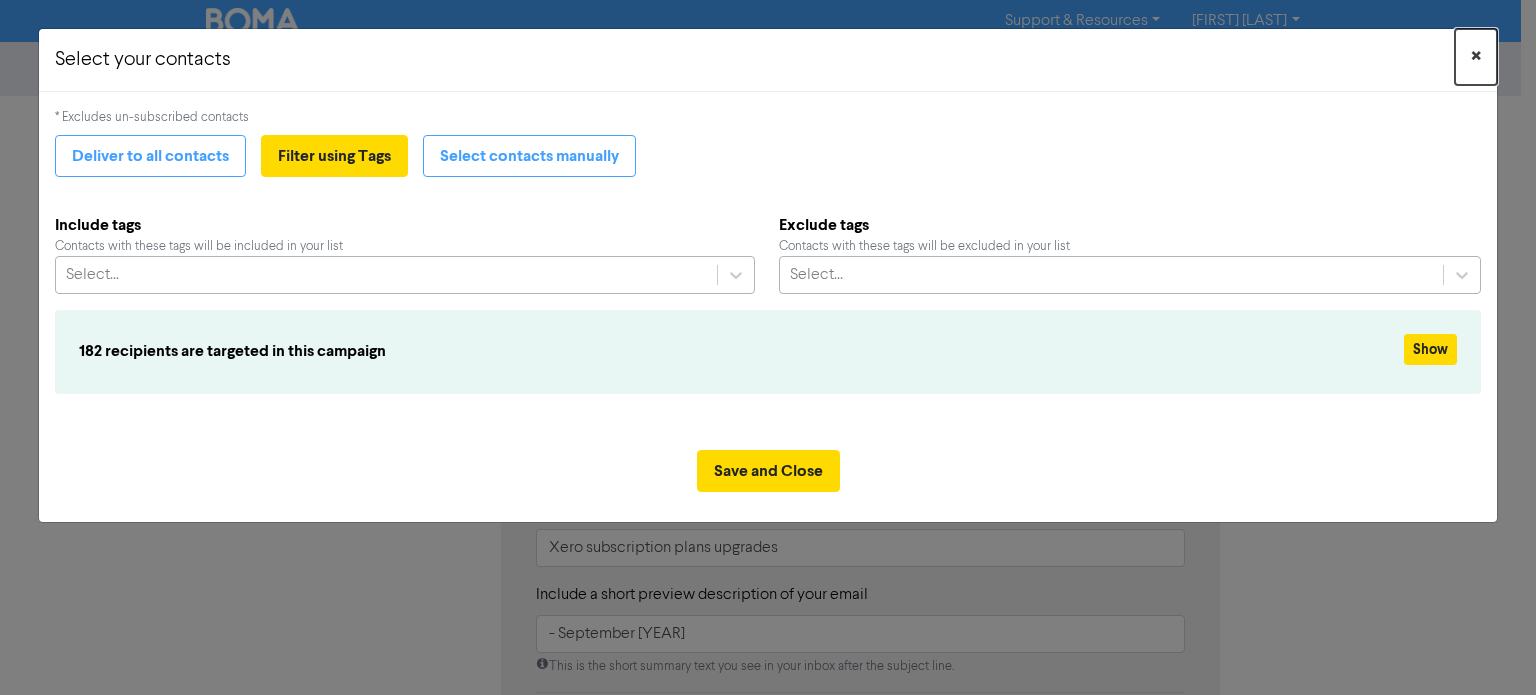 click on "×" at bounding box center (1476, 57) 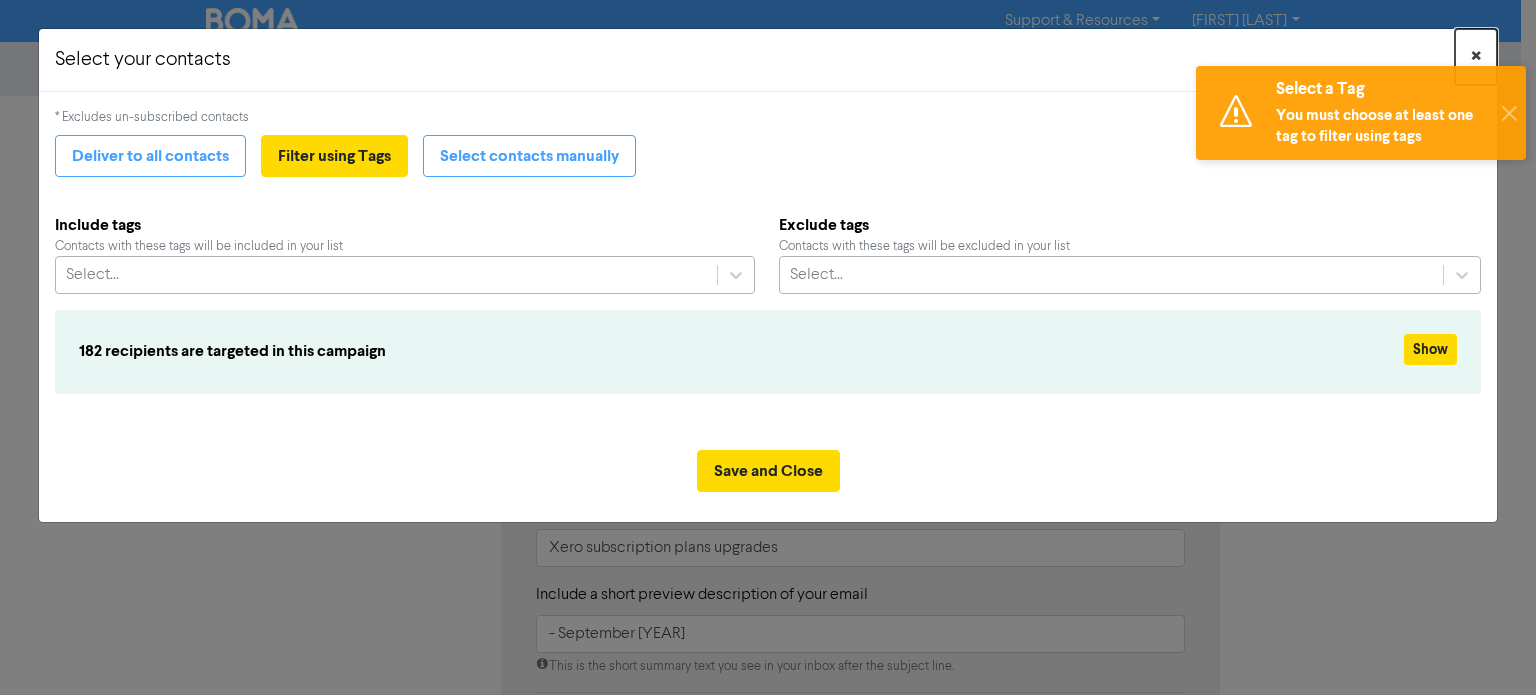 click on "×" at bounding box center (1476, 57) 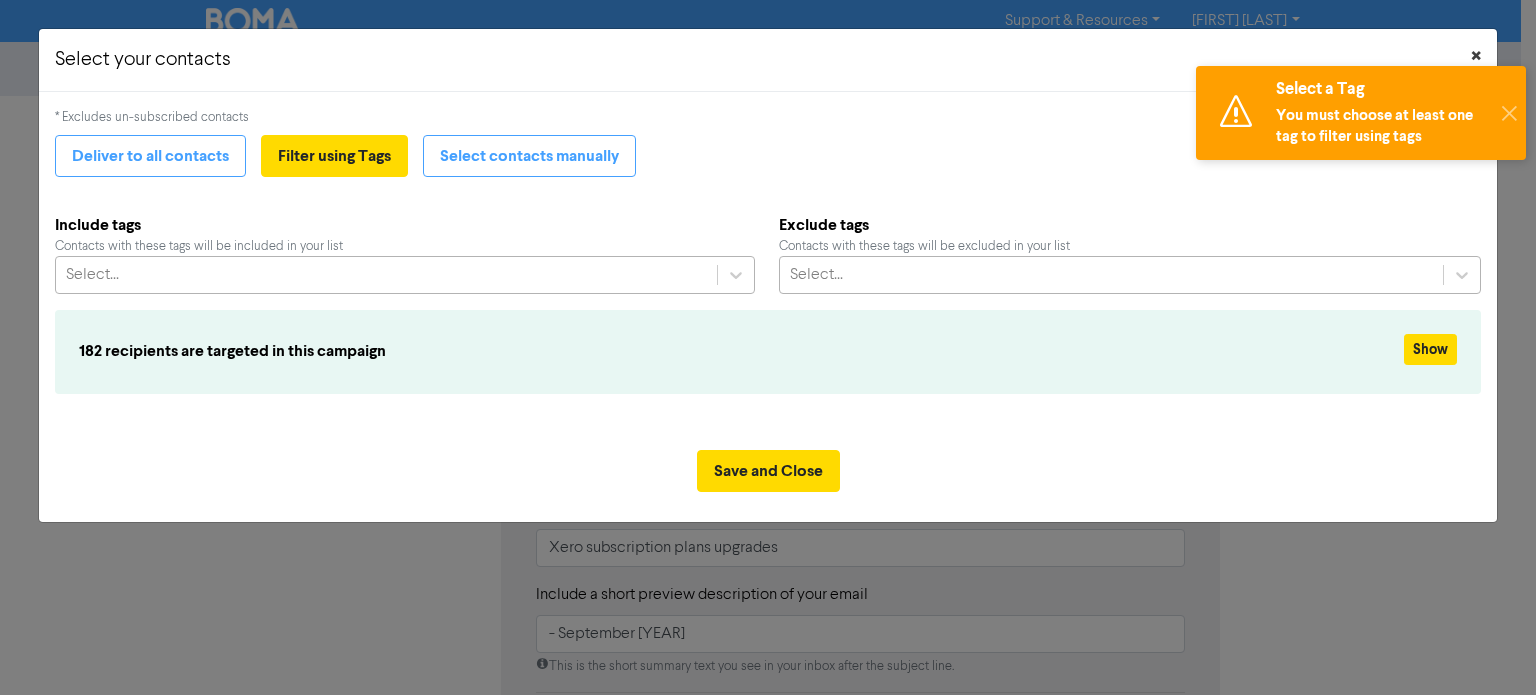 click on "×" at bounding box center [1476, 57] 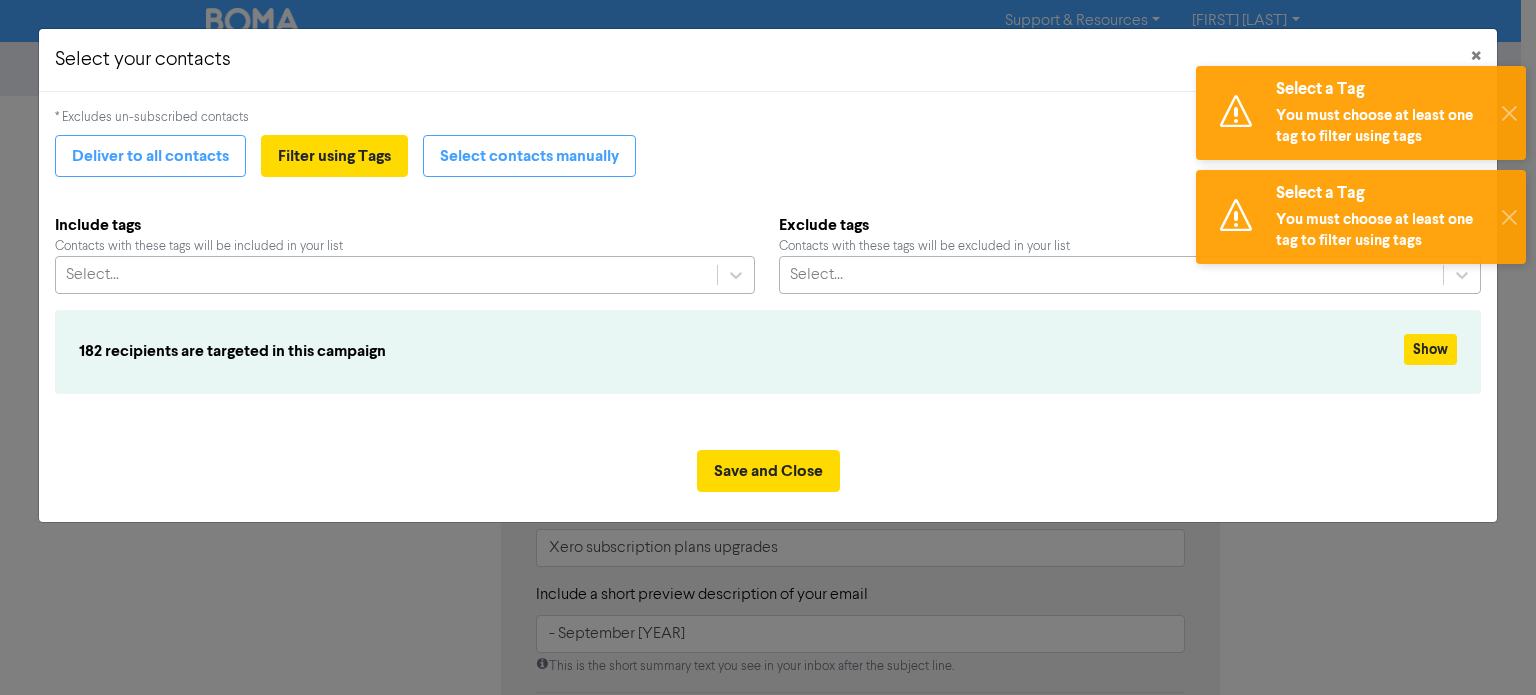 click on "182 recipients are targeted in this campaign Show" at bounding box center (767, 351) 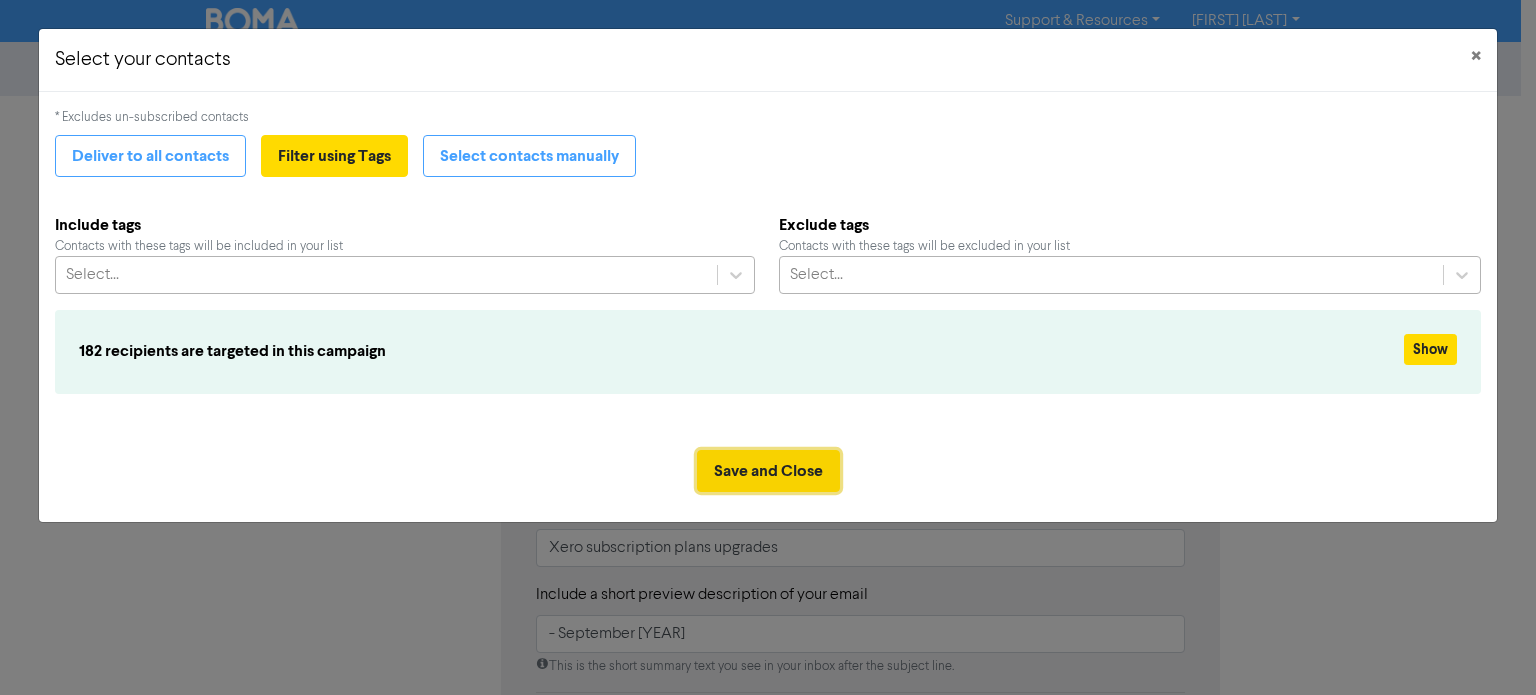 click on "Save and Close" at bounding box center (768, 471) 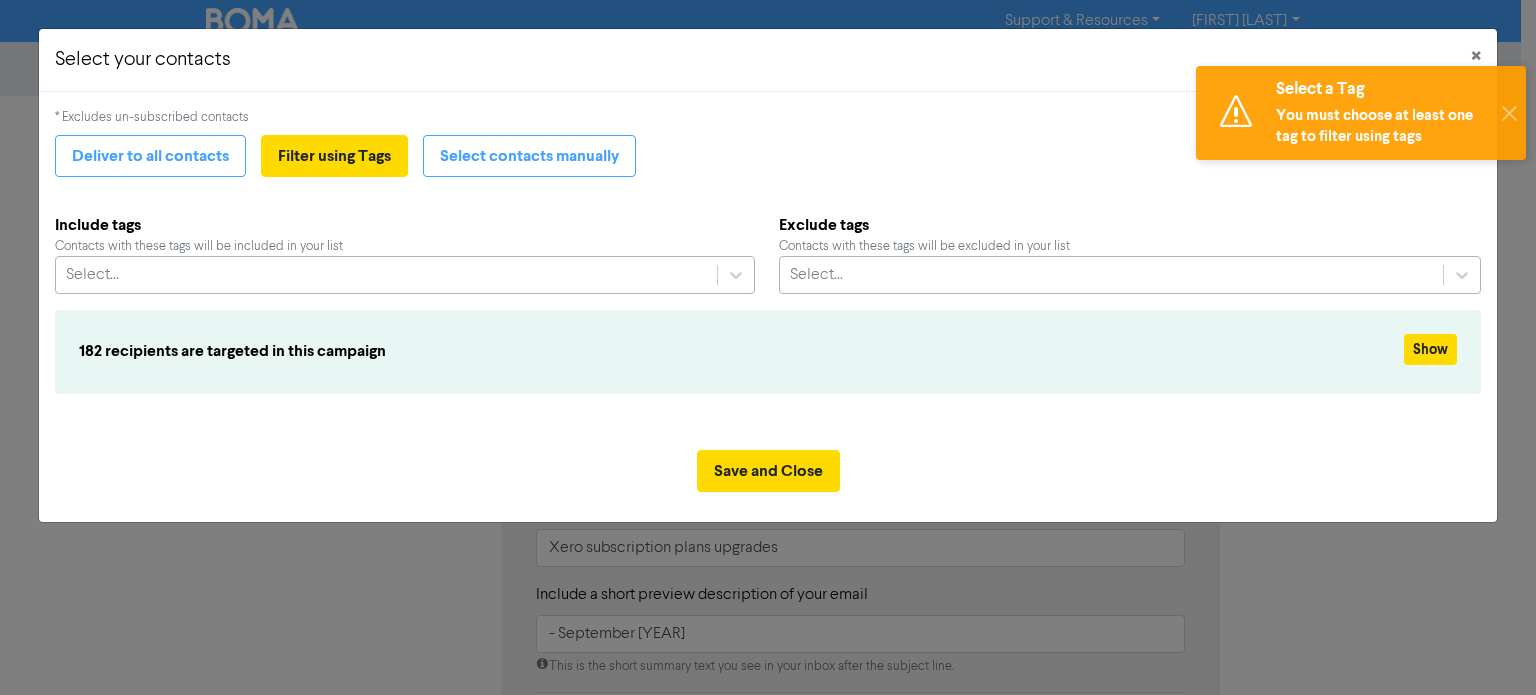 click on "Select your contacts × * Excludes un-subscribed contacts Deliver to all contacts Filter using Tags Select contacts manually Include tags Contacts with these tags will be included in your list Select... Exclude tags Contacts with these tags will be excluded in your list Select... 182 recipients are targeted in this campaign Show Save and Close" at bounding box center [768, 347] 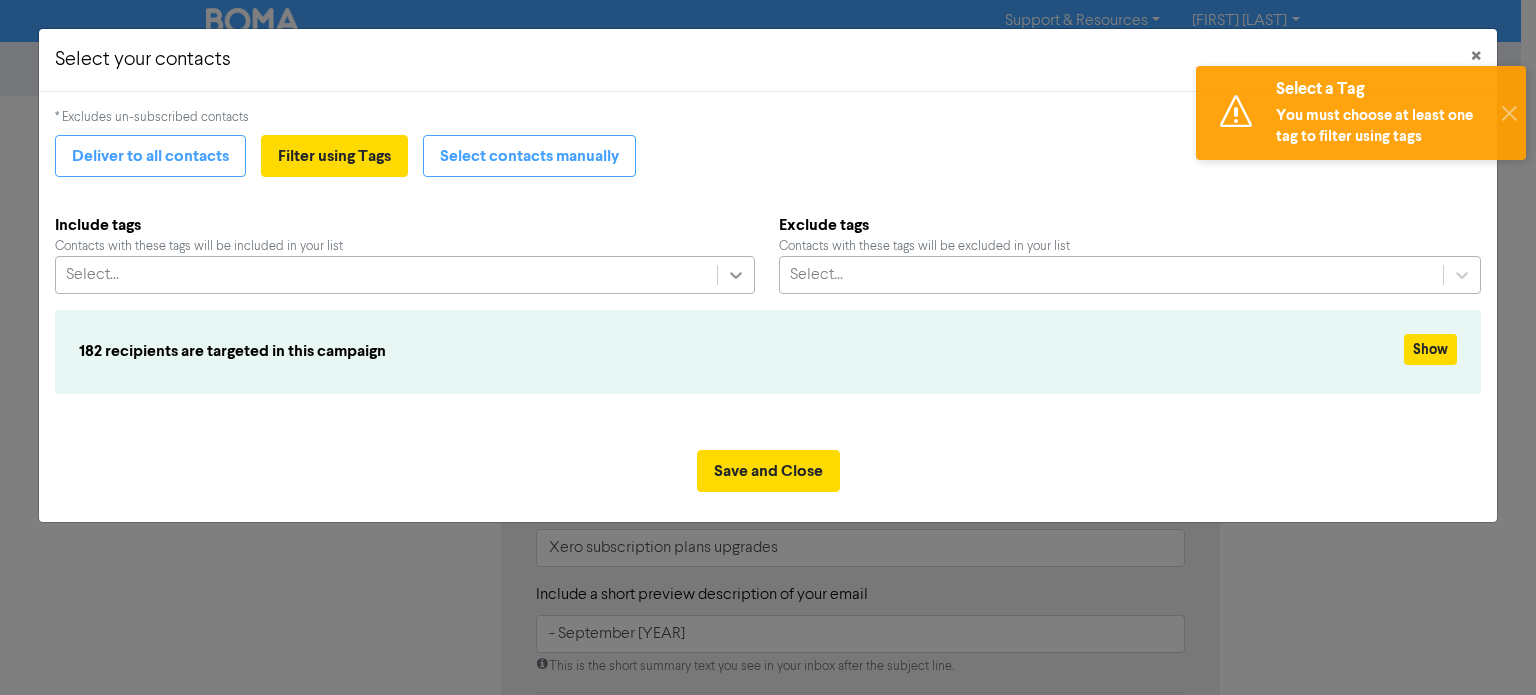 click 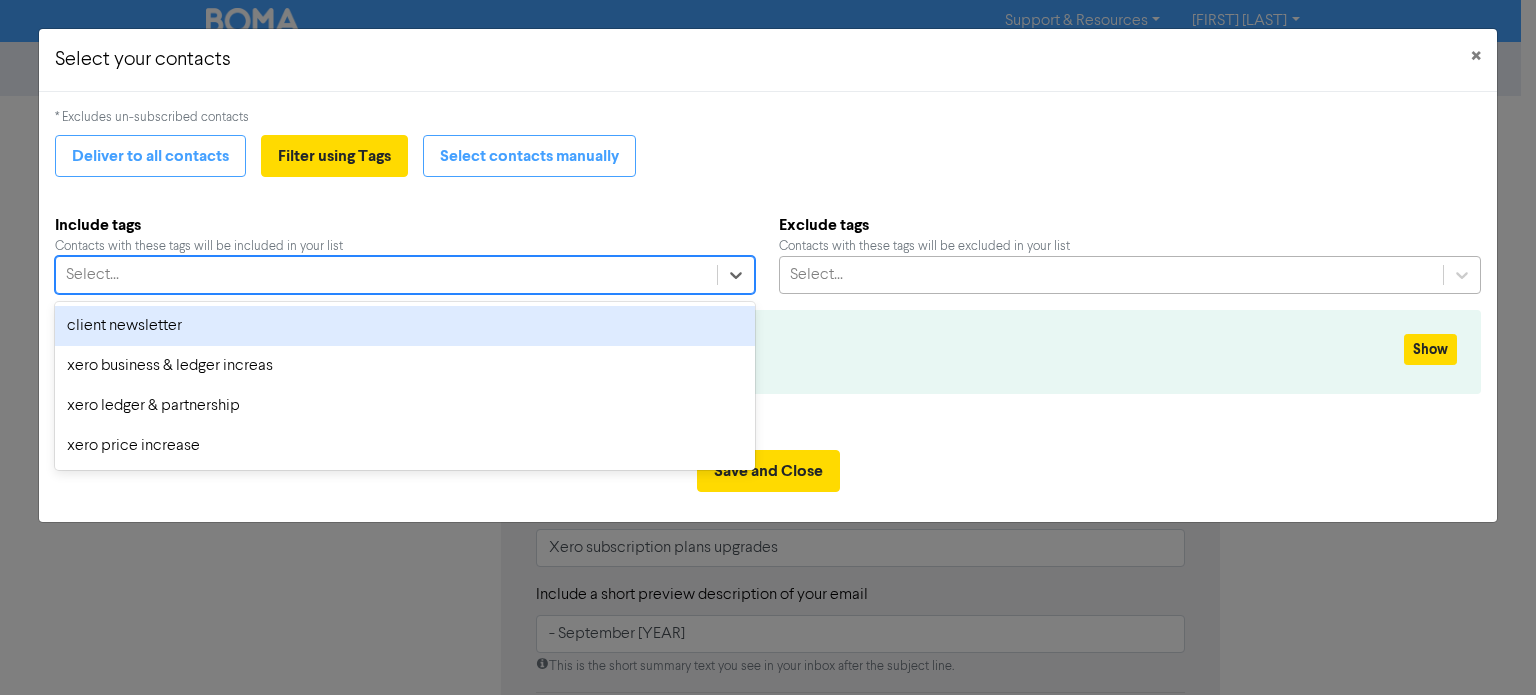 click on "client newsletter" at bounding box center [404, 326] 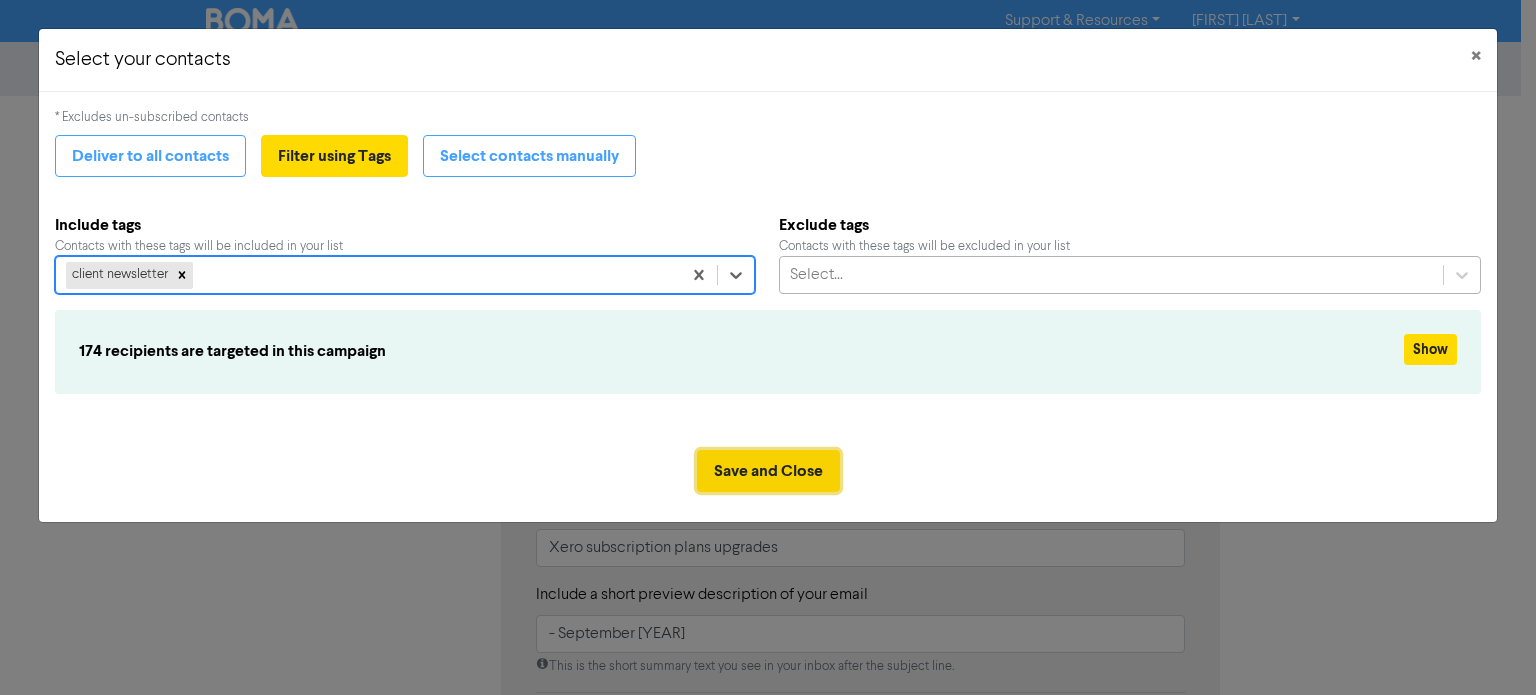 click on "Save and Close" at bounding box center [768, 471] 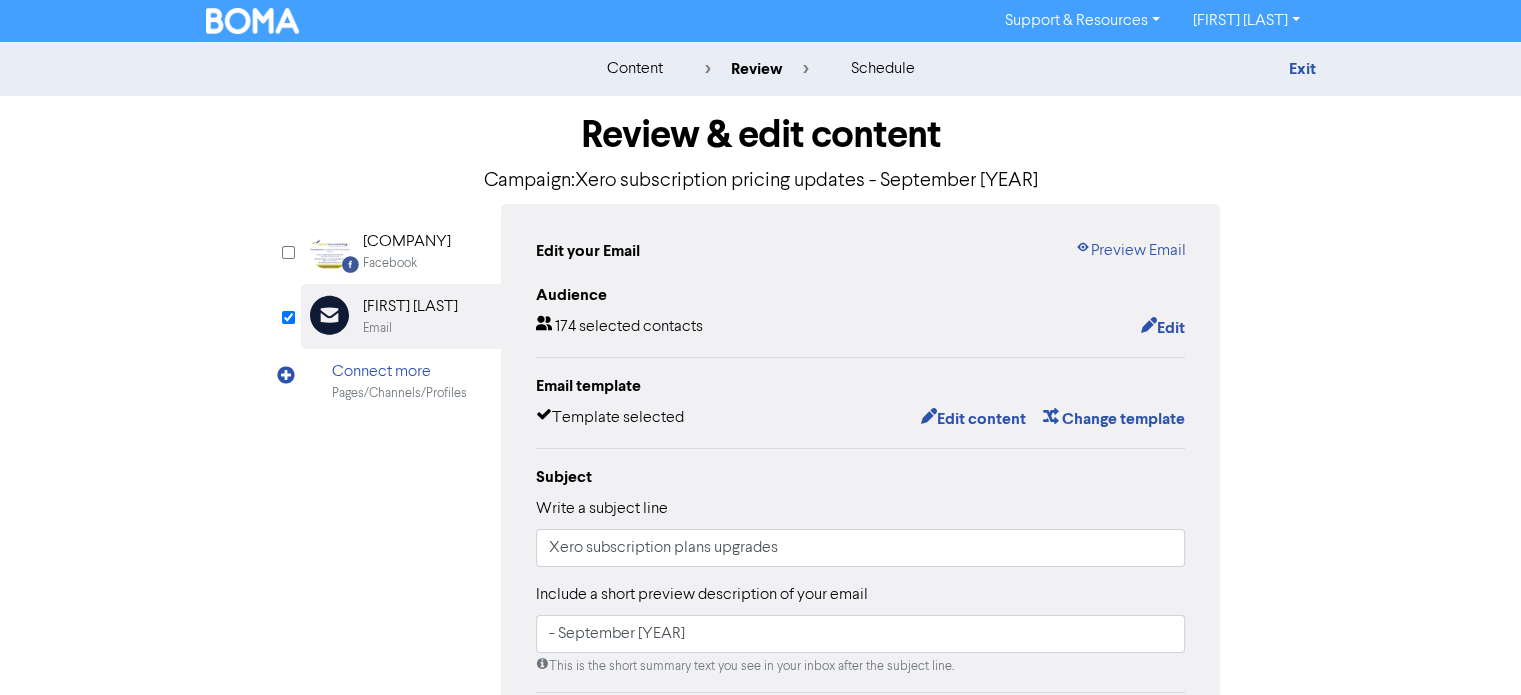 click at bounding box center [253, 21] 